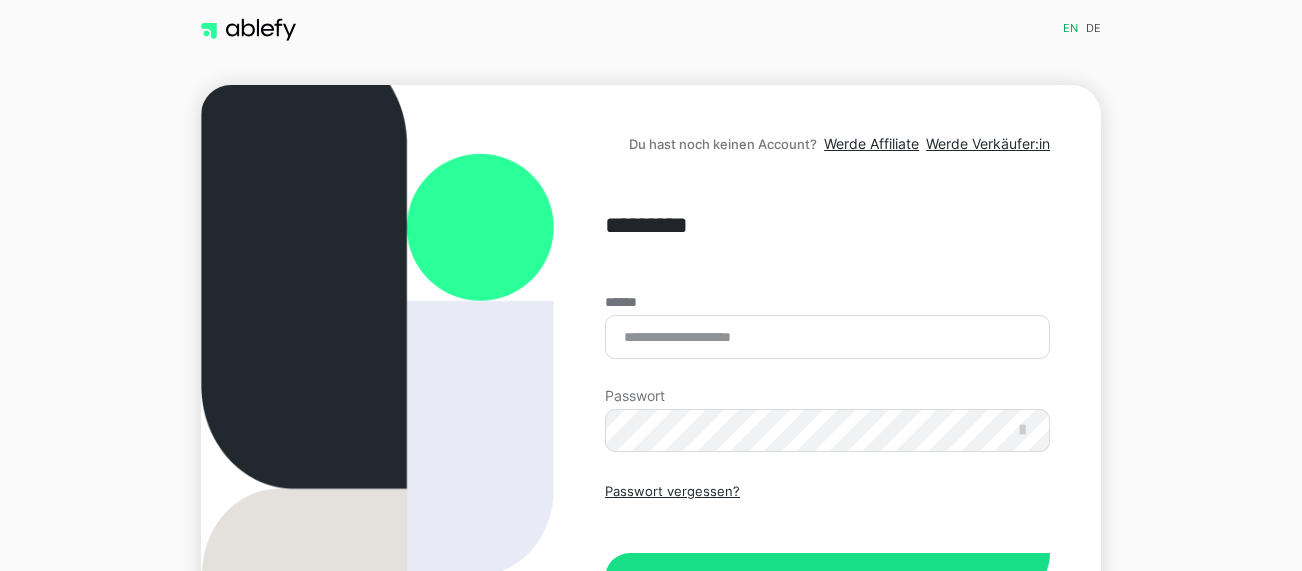 scroll, scrollTop: 0, scrollLeft: 0, axis: both 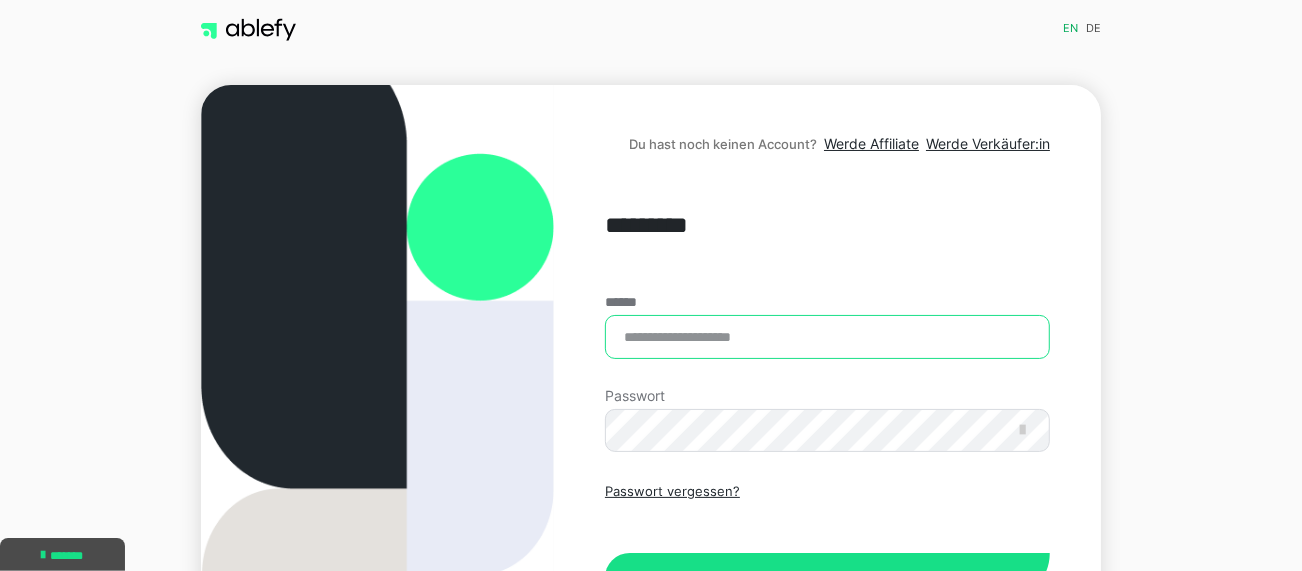 click on "******" at bounding box center [827, 337] 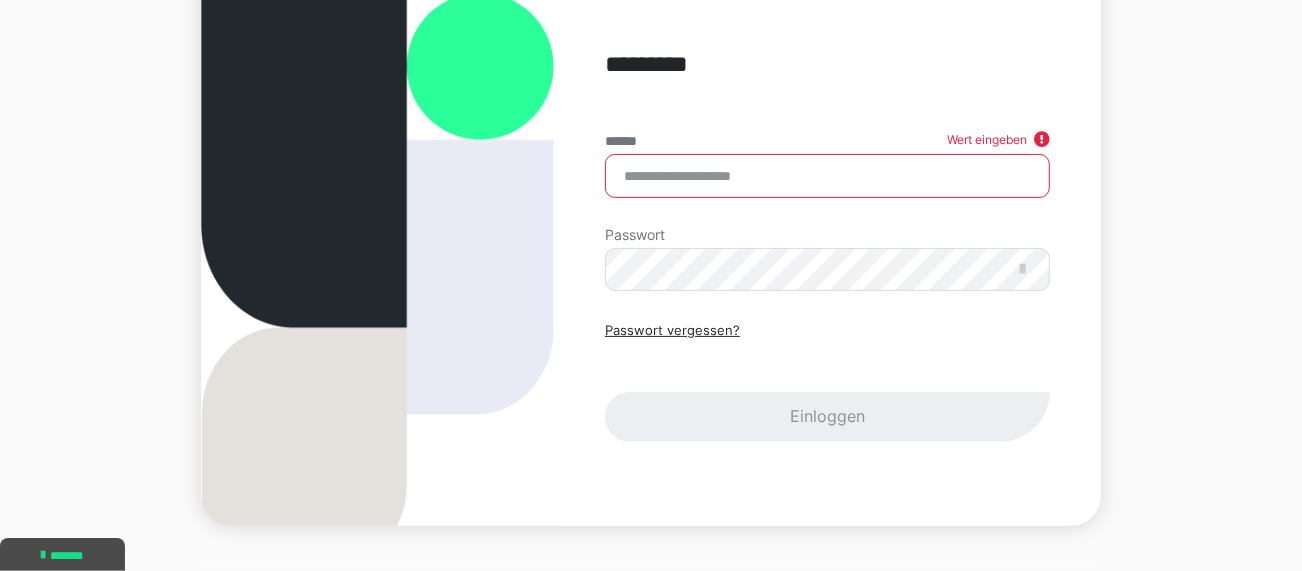 scroll, scrollTop: 199, scrollLeft: 0, axis: vertical 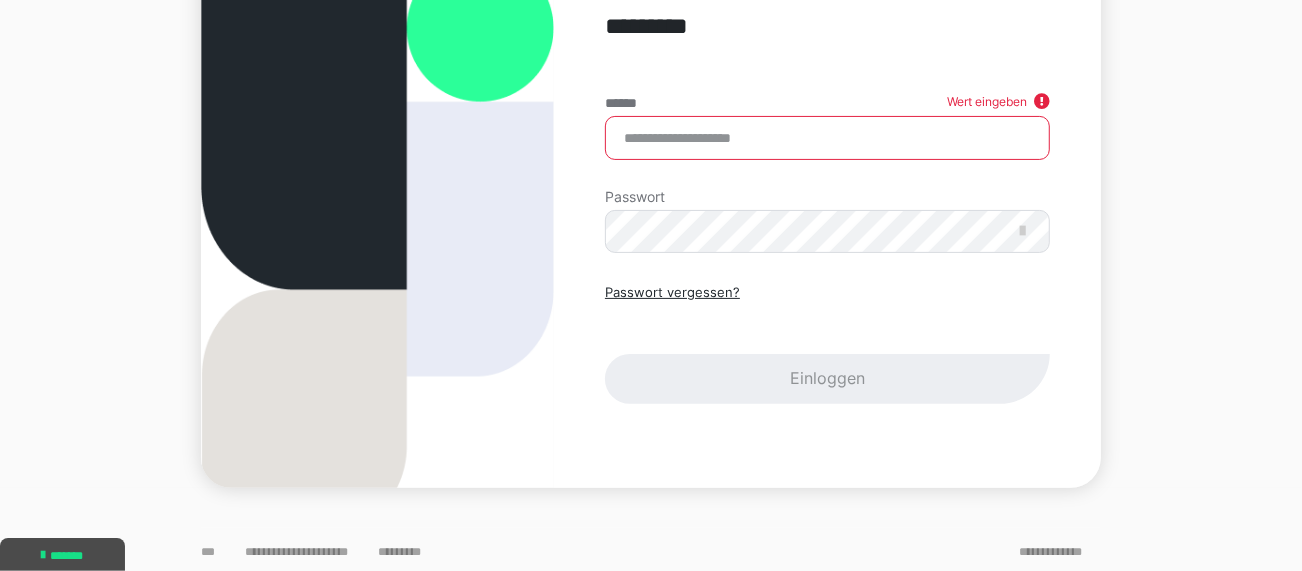 click on "******" at bounding box center [827, 138] 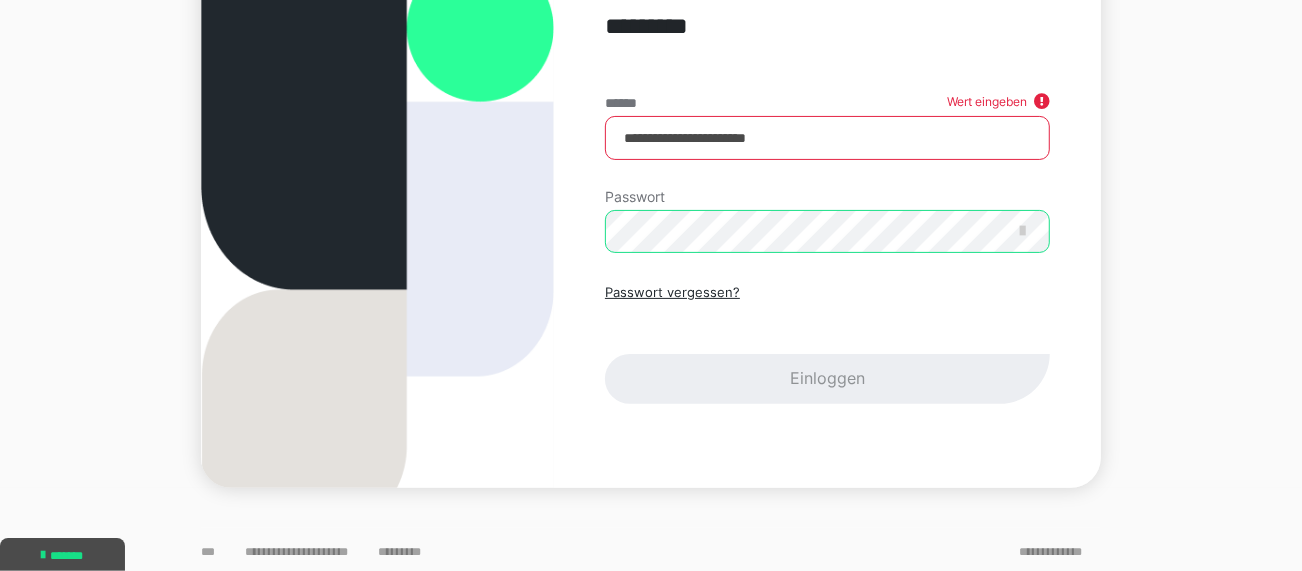 click on "Einloggen" at bounding box center [827, 379] 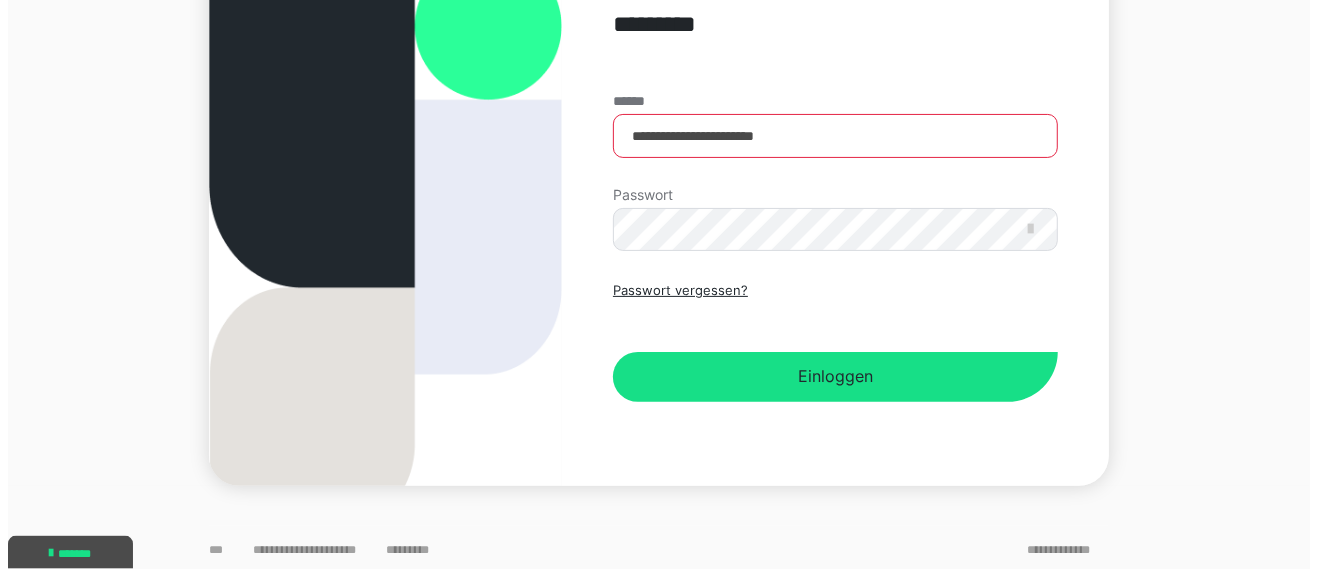 scroll, scrollTop: 0, scrollLeft: 0, axis: both 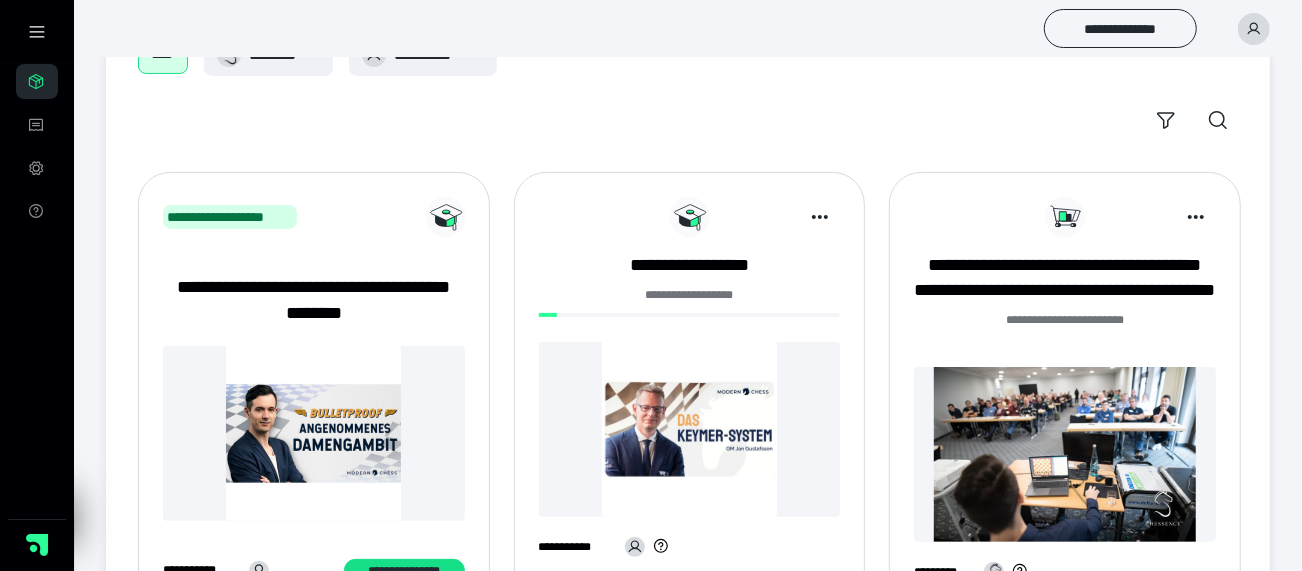 click at bounding box center [690, 429] 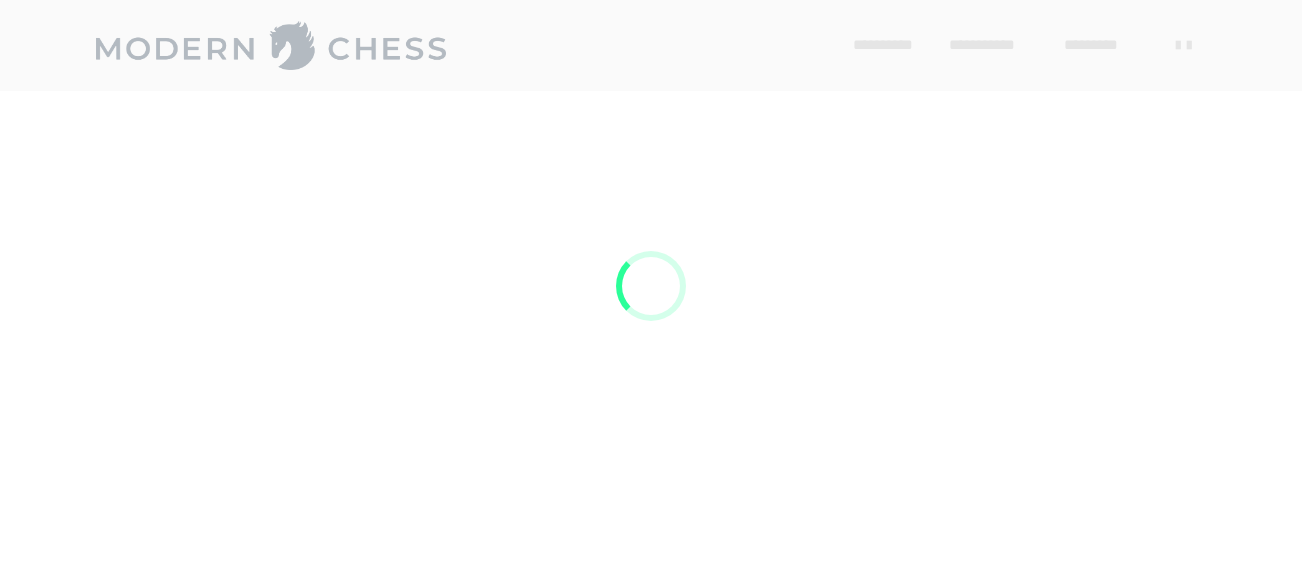 scroll, scrollTop: 0, scrollLeft: 0, axis: both 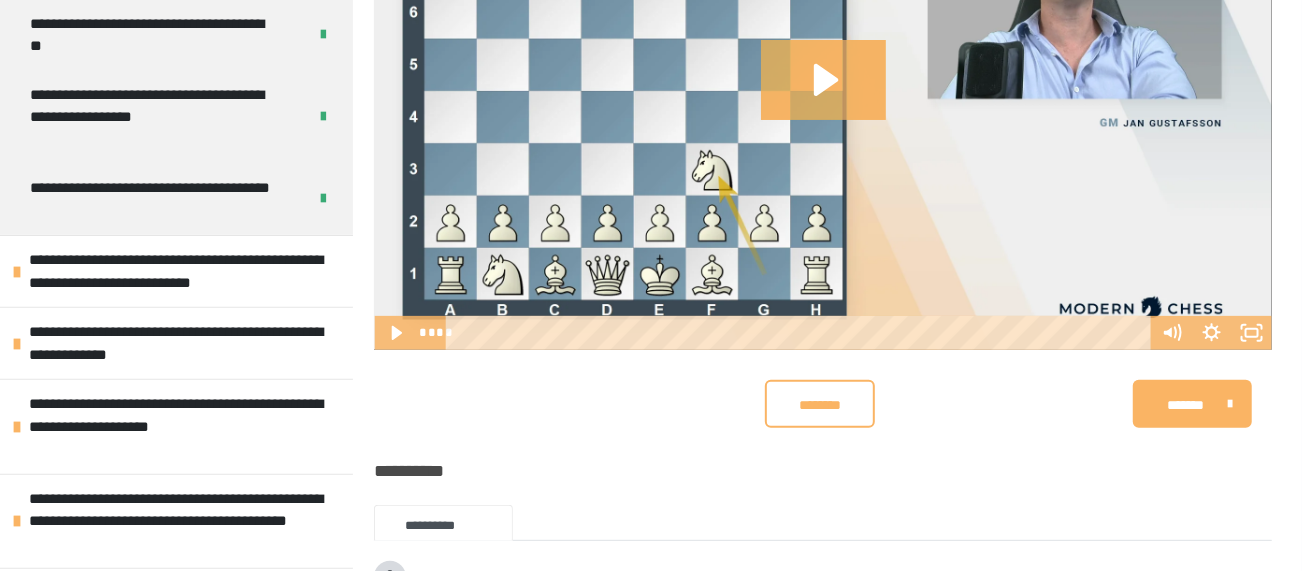 click on "**********" at bounding box center [178, 271] 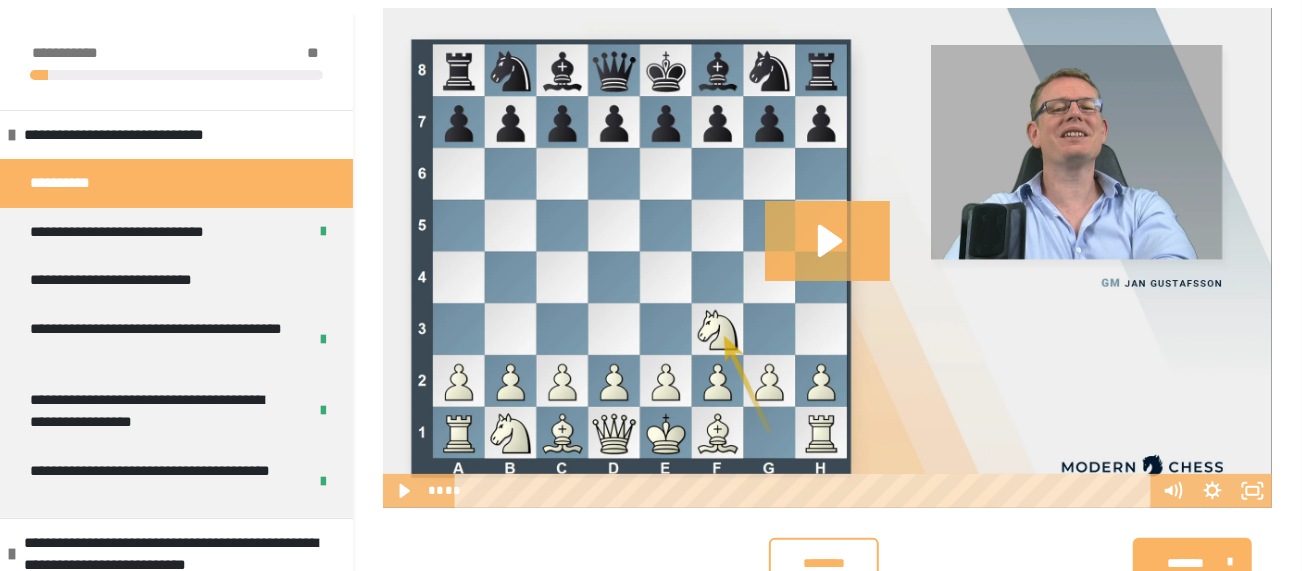 scroll, scrollTop: 112, scrollLeft: 0, axis: vertical 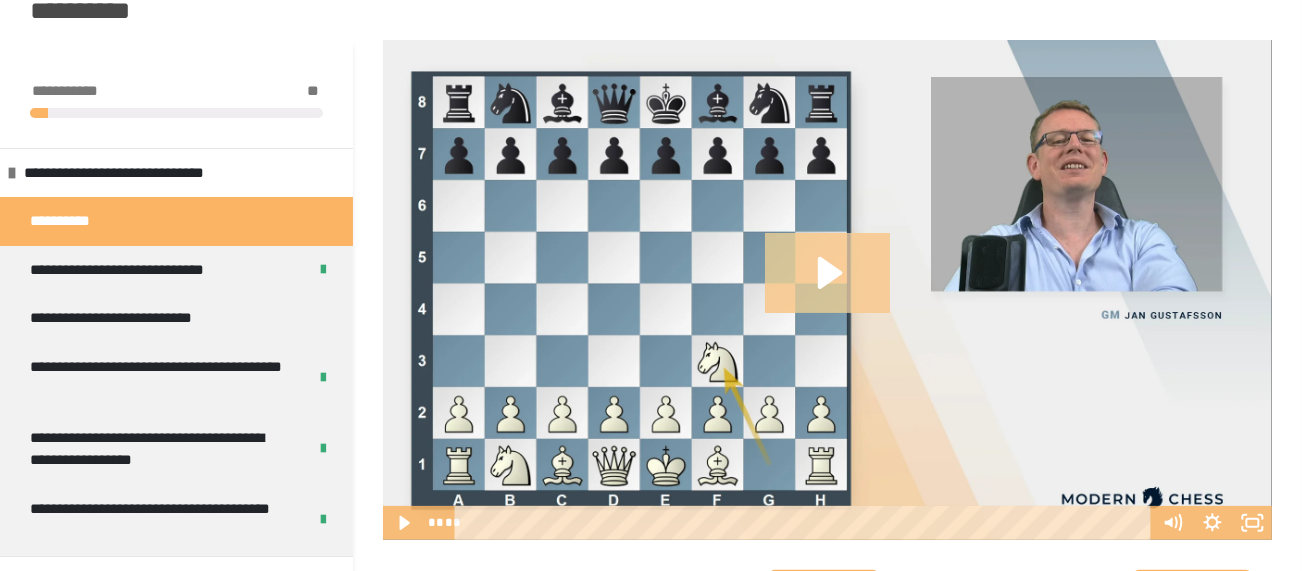 click 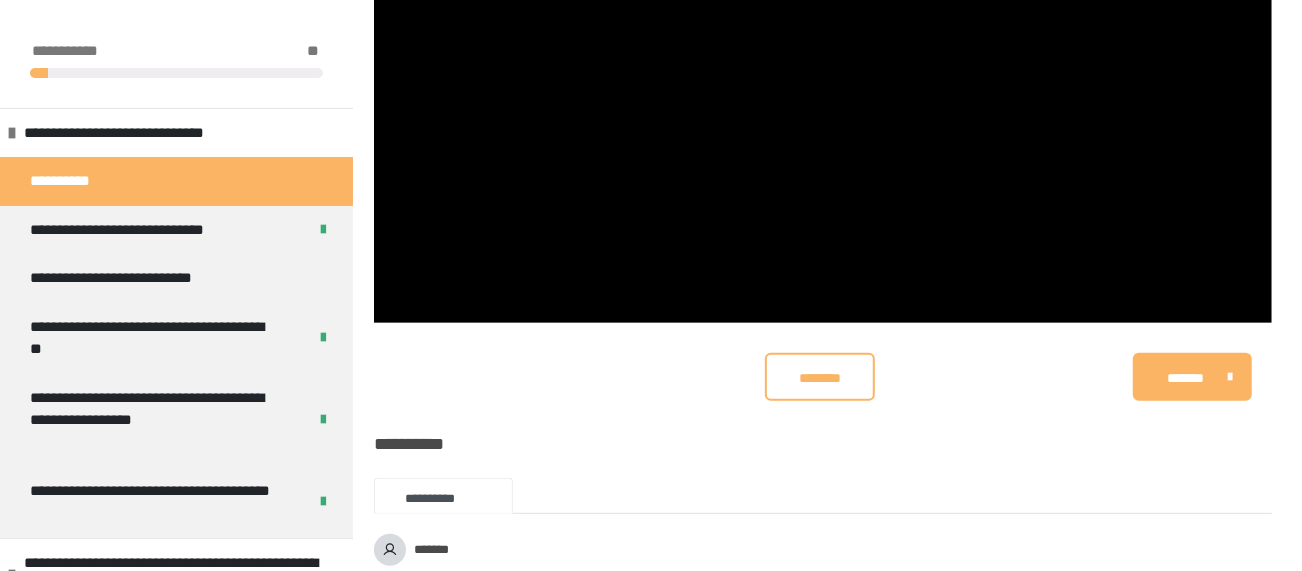 scroll, scrollTop: 332, scrollLeft: 0, axis: vertical 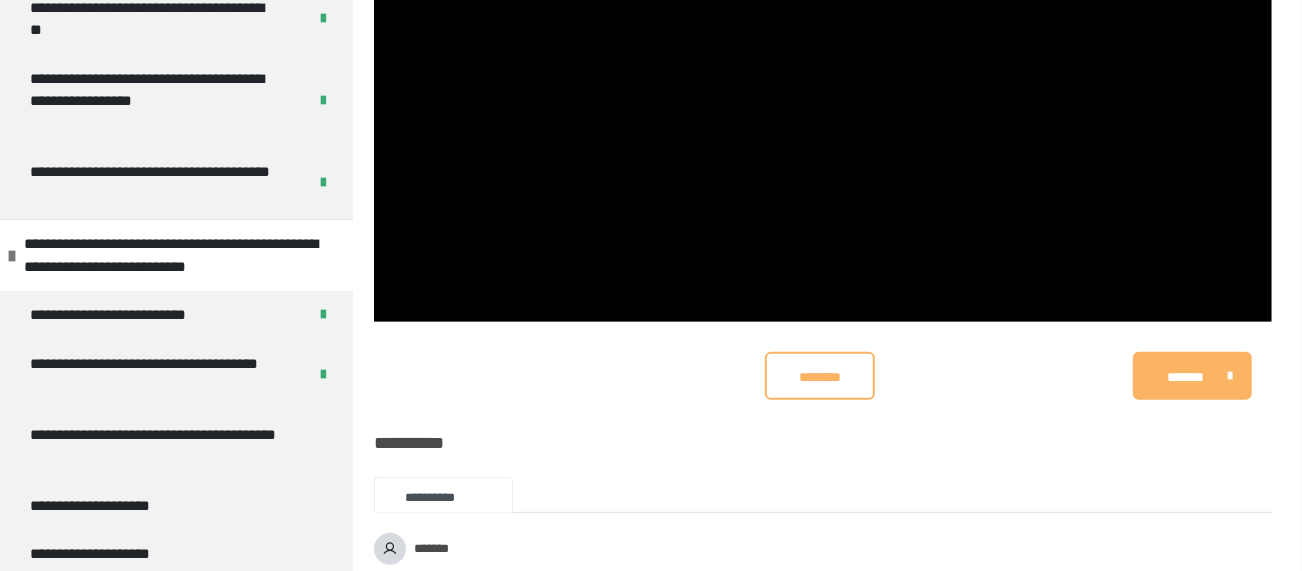 click on "**********" at bounding box center (173, 255) 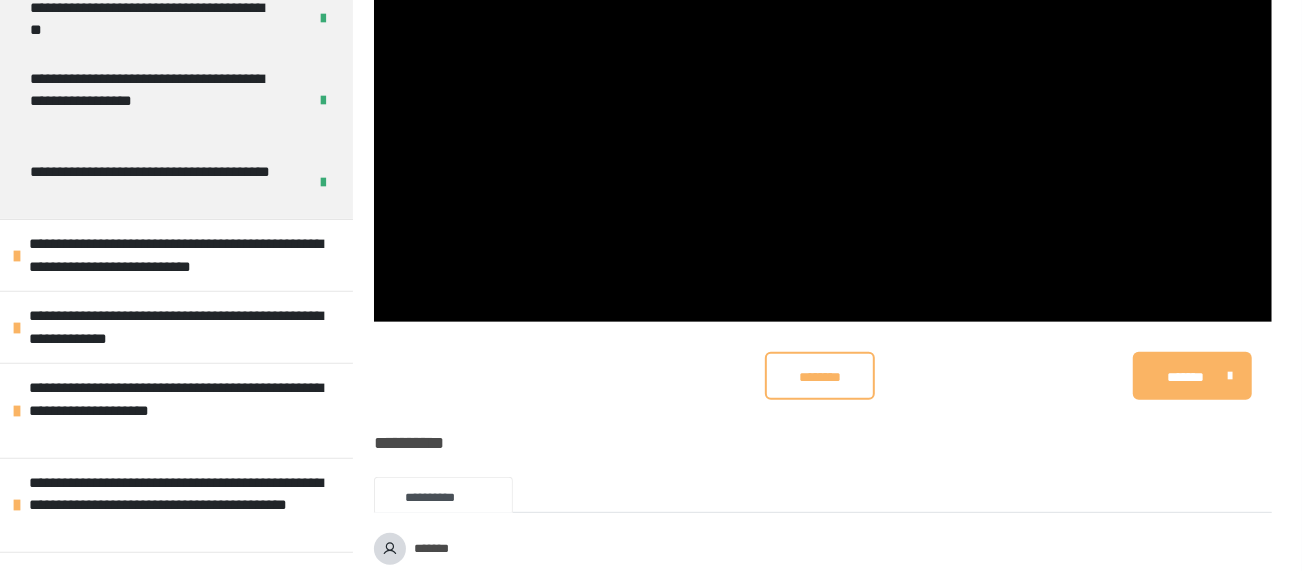 click on "**********" at bounding box center [178, 255] 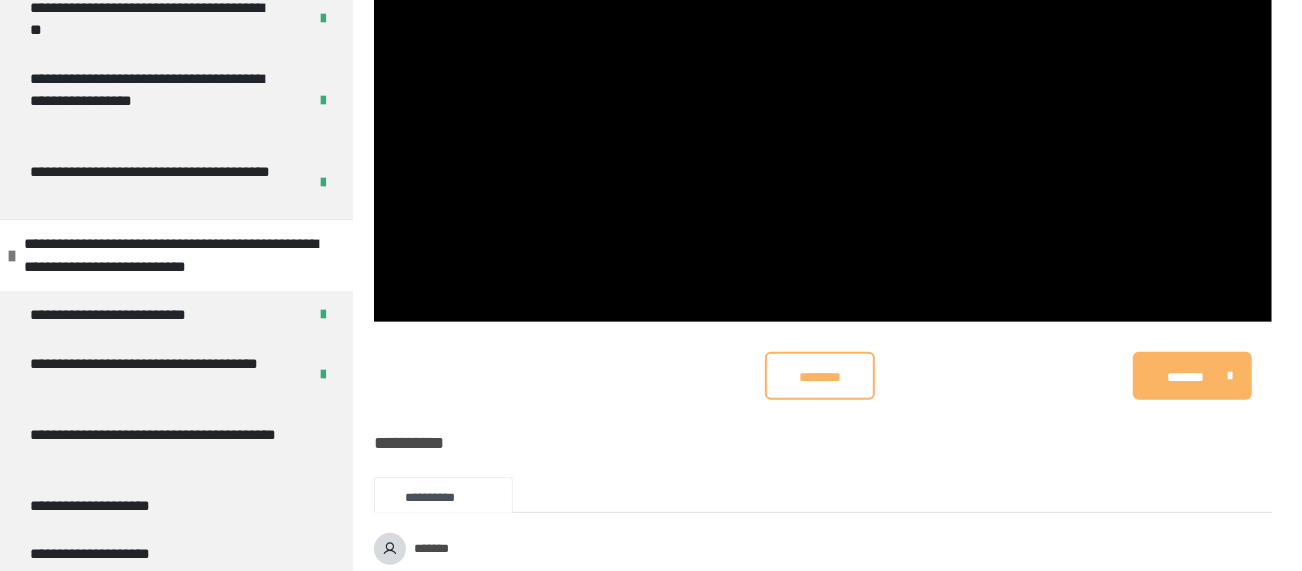 click on "**********" at bounding box center (173, 255) 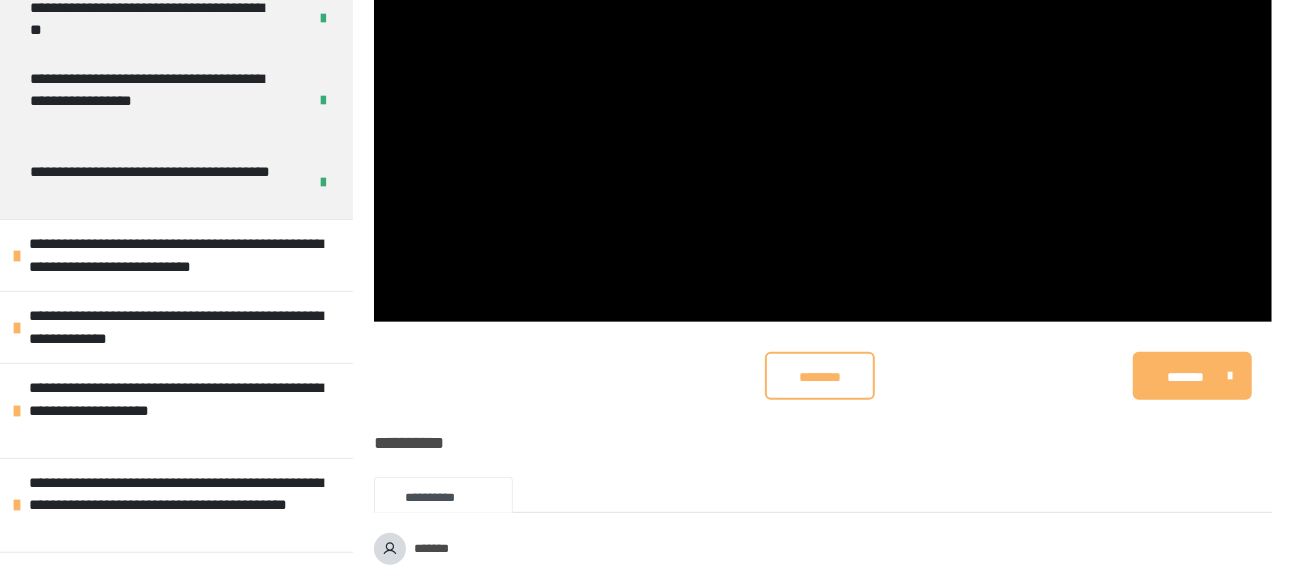 click on "**********" at bounding box center [178, 255] 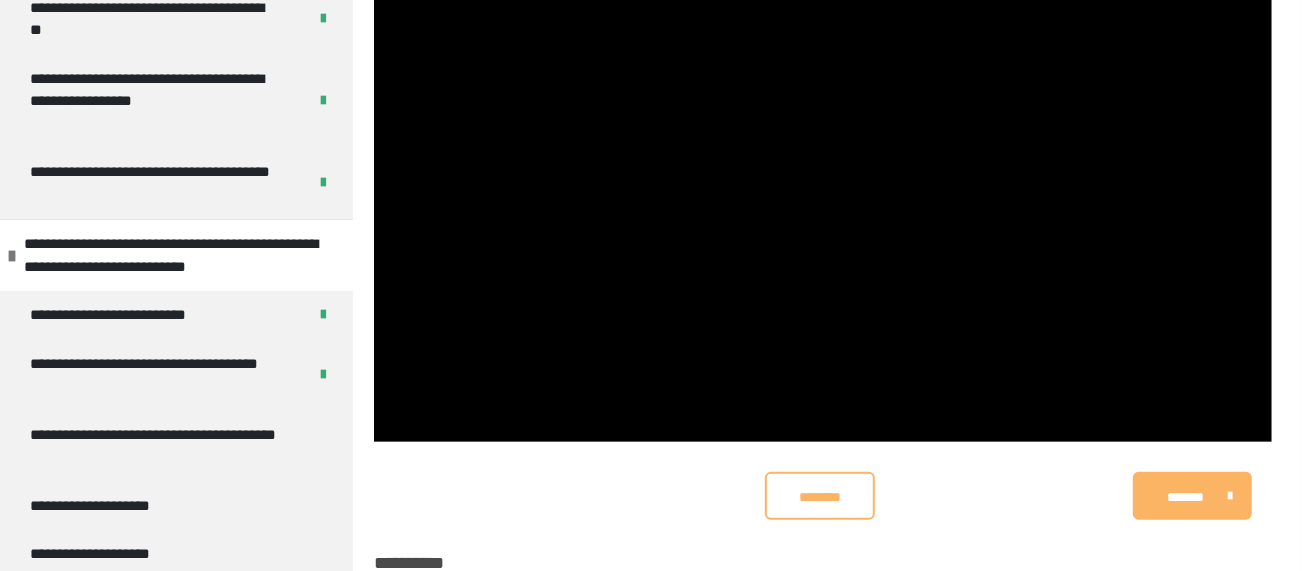 scroll, scrollTop: 202, scrollLeft: 0, axis: vertical 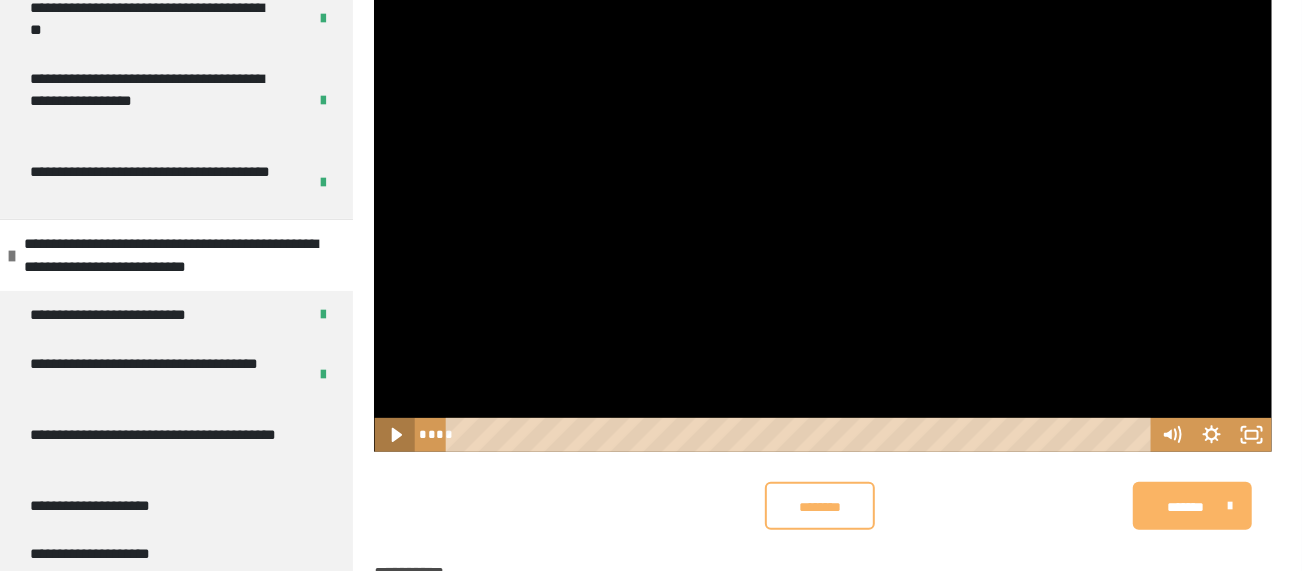 click 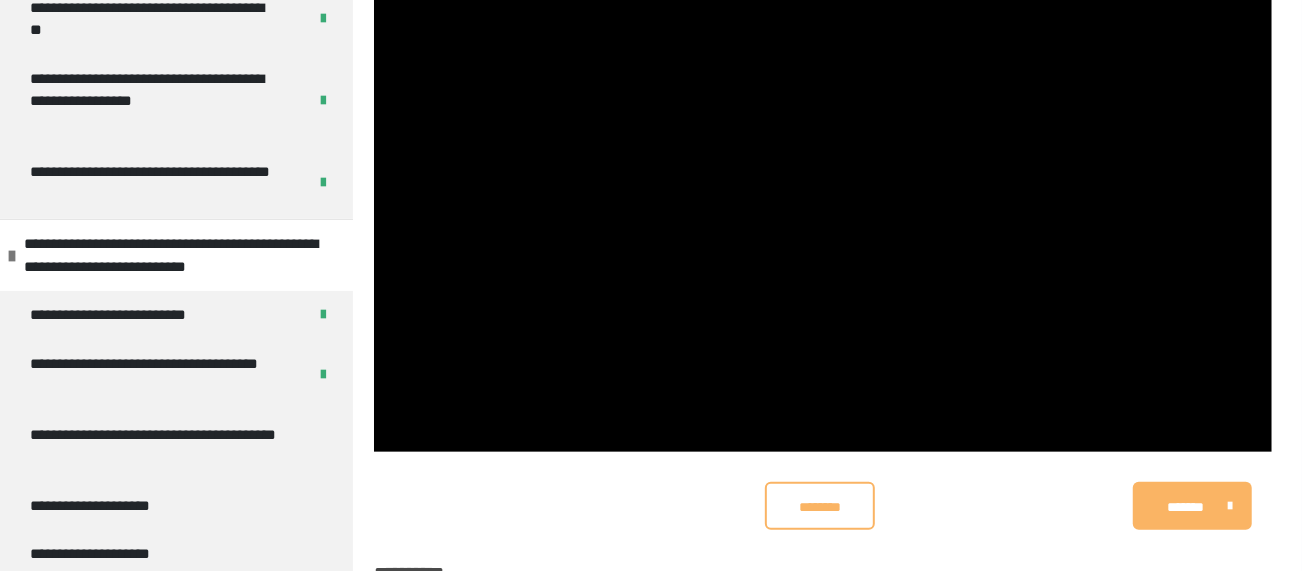 click on "**********" at bounding box center [123, 315] 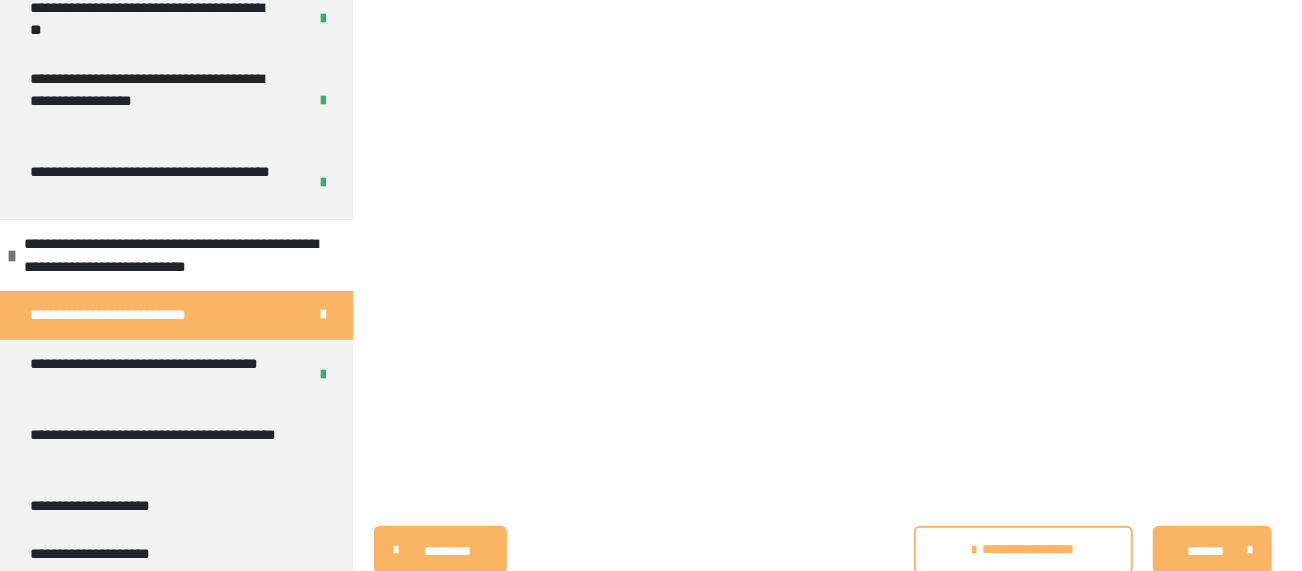 click on "**********" at bounding box center (123, 315) 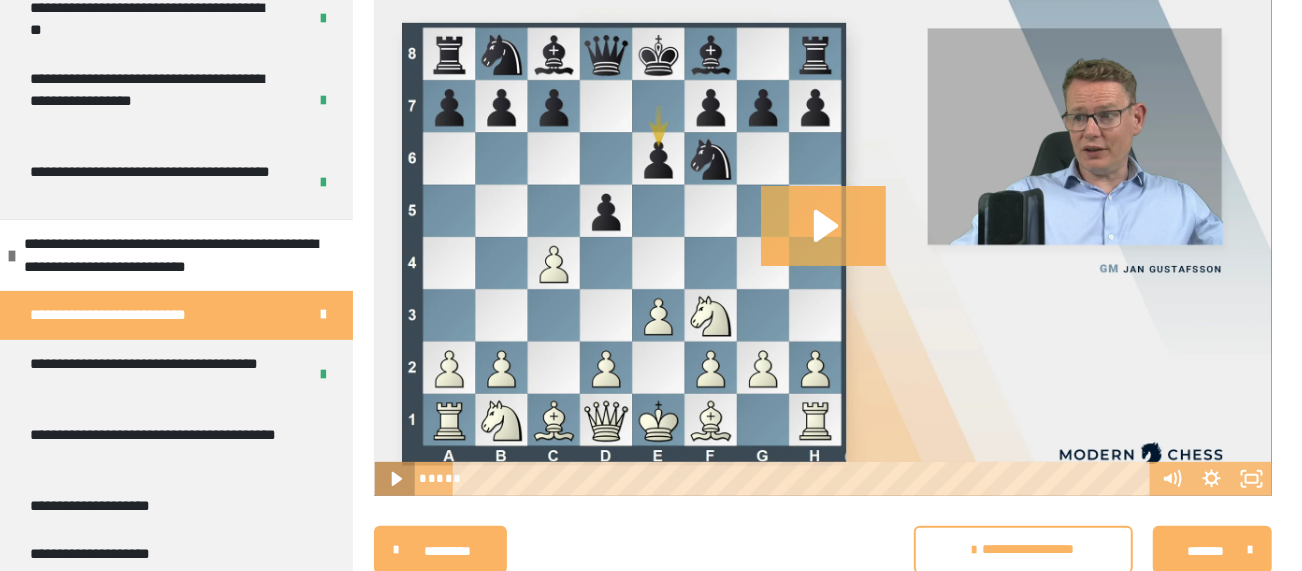 click 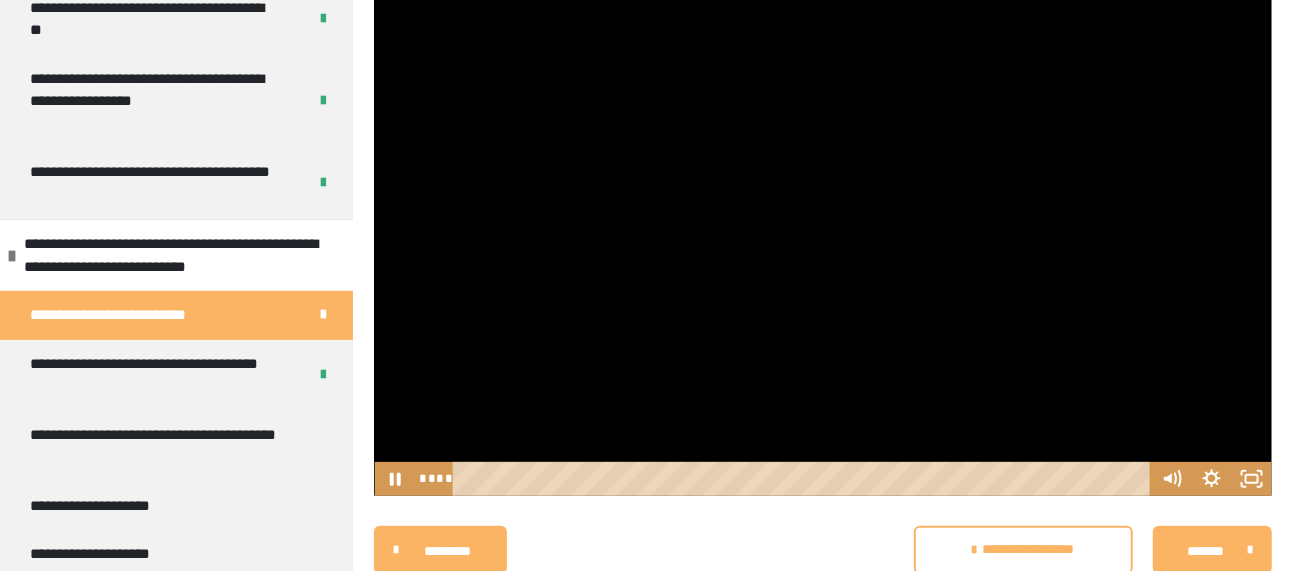 click at bounding box center (823, 243) 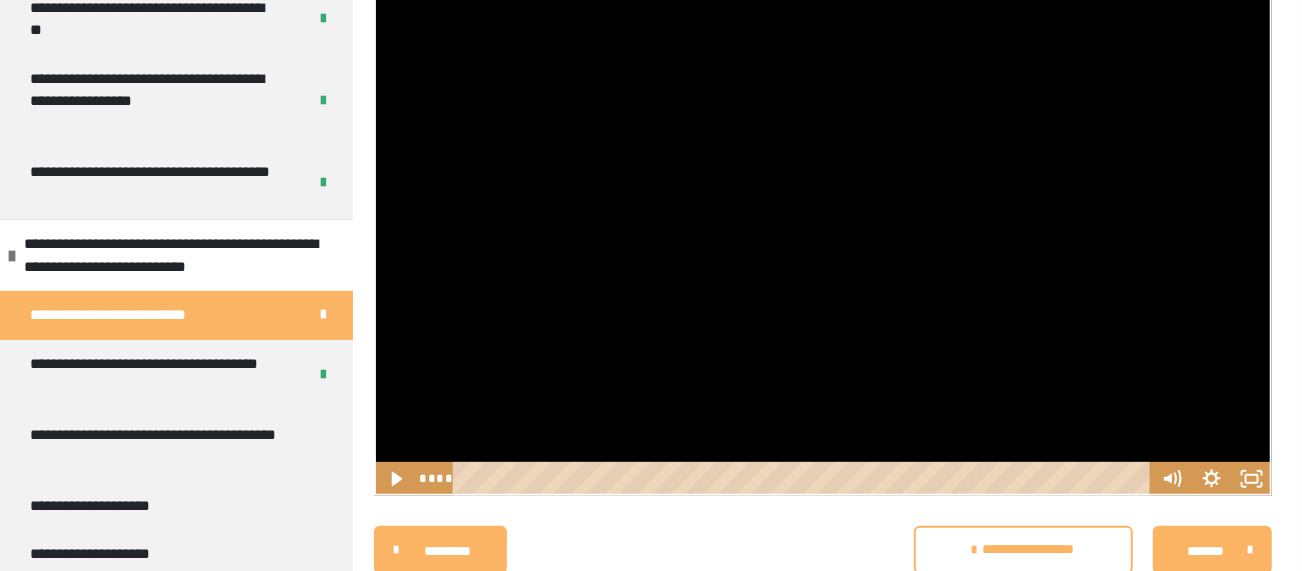 click at bounding box center (823, 243) 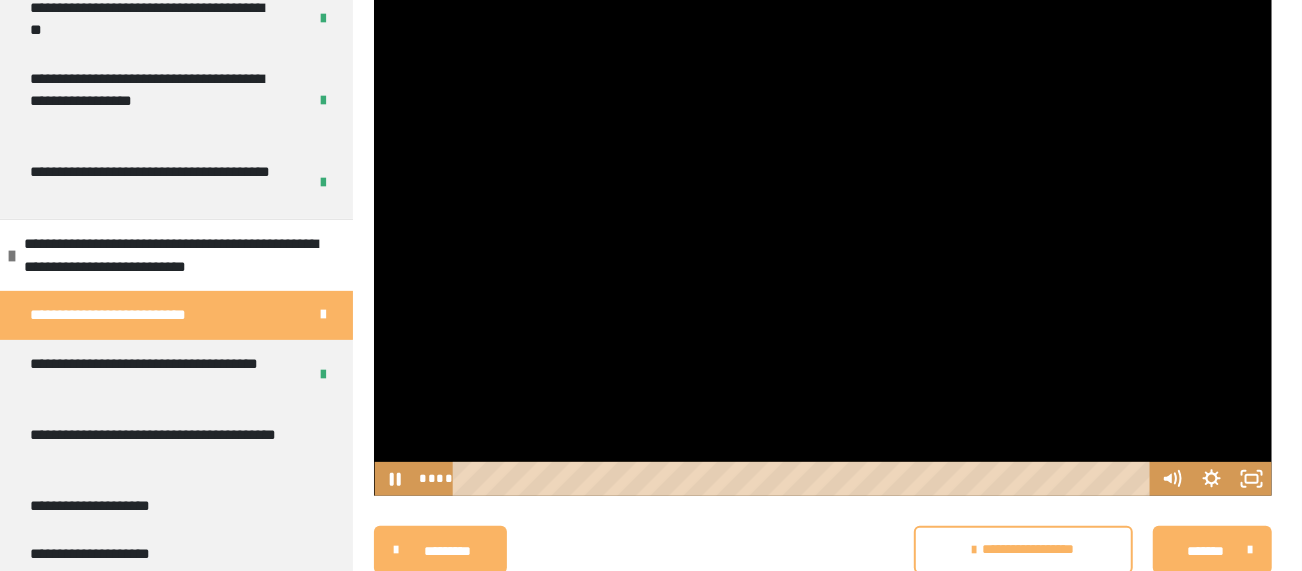 click at bounding box center (823, 243) 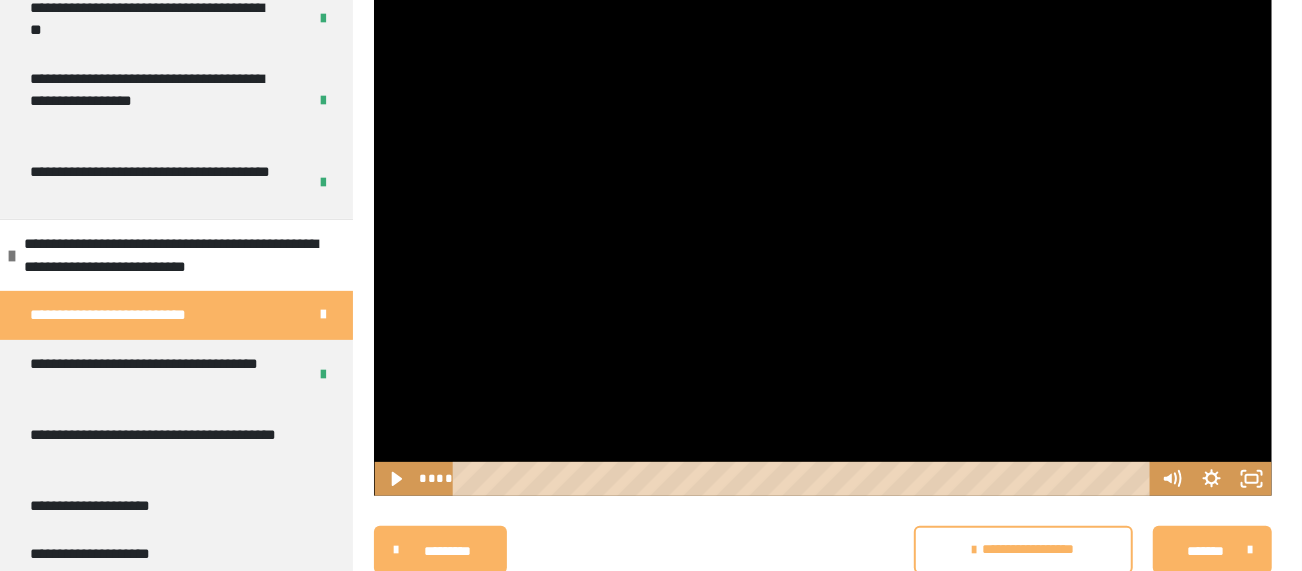 click at bounding box center [823, 243] 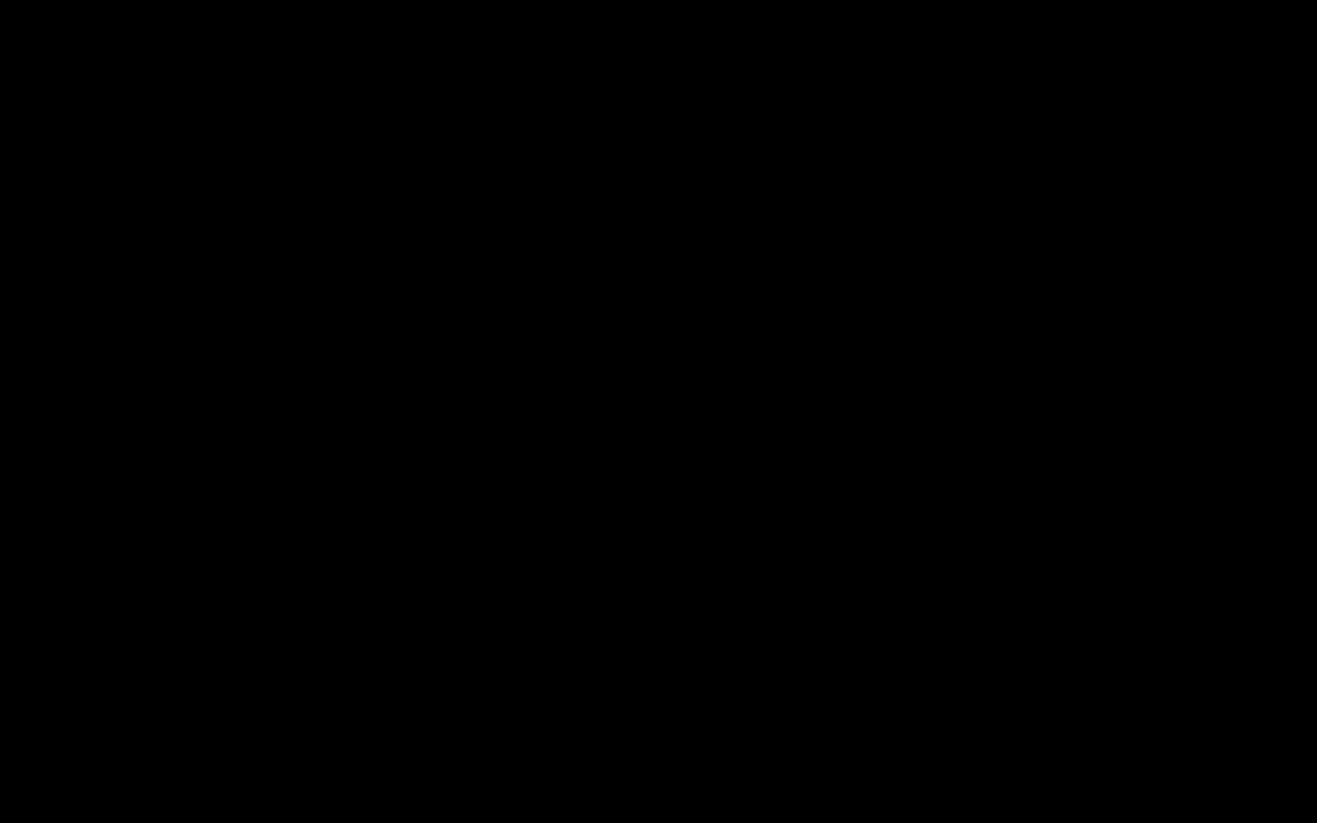 click at bounding box center [658, 411] 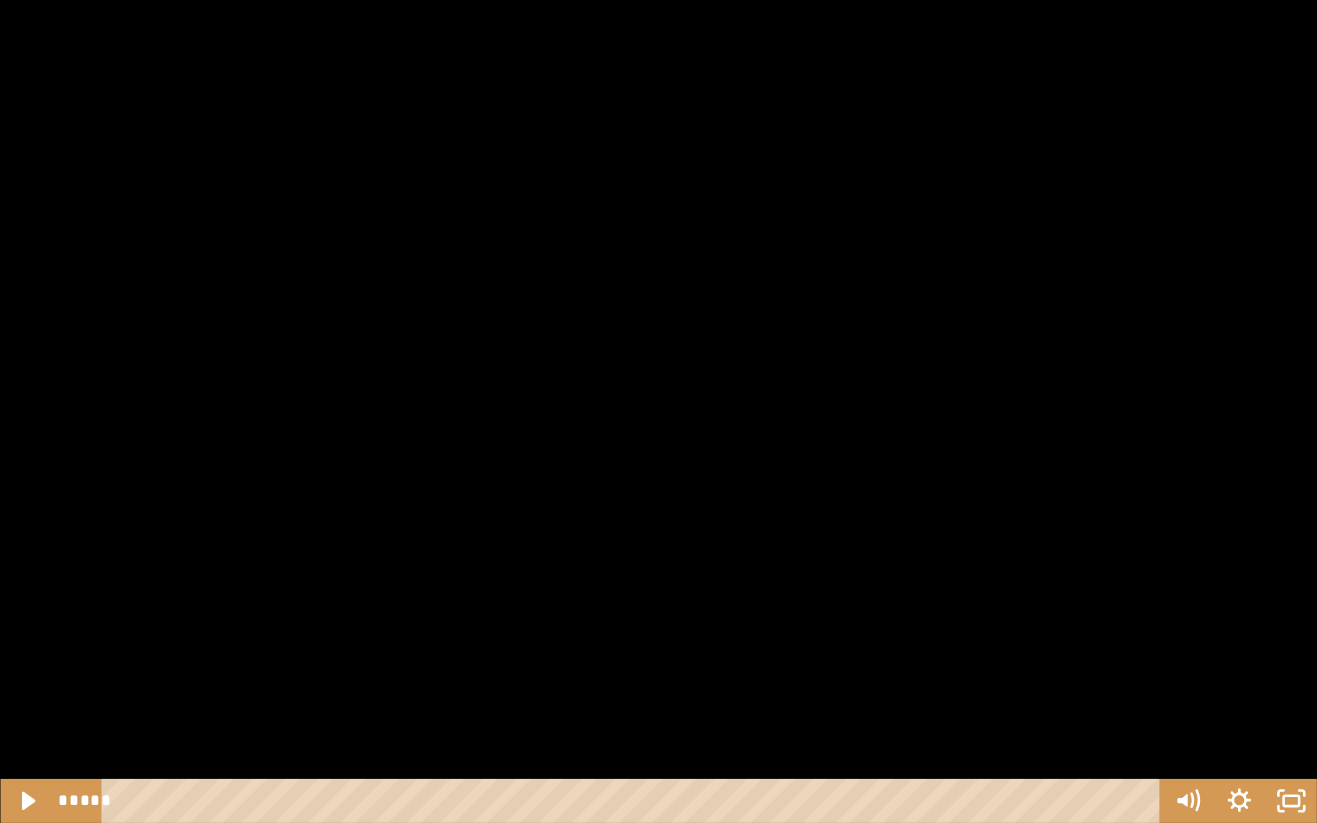 click at bounding box center [658, 411] 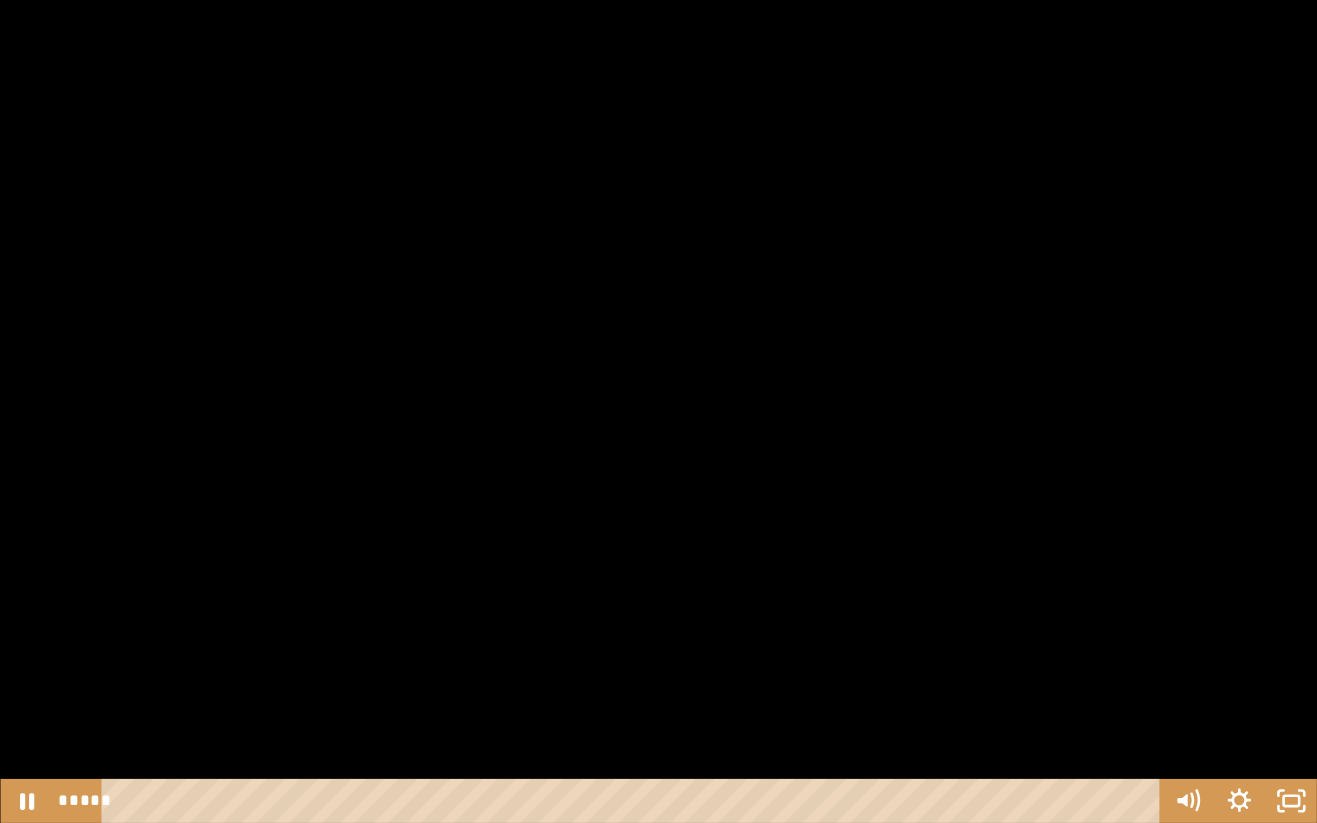 click at bounding box center [658, 411] 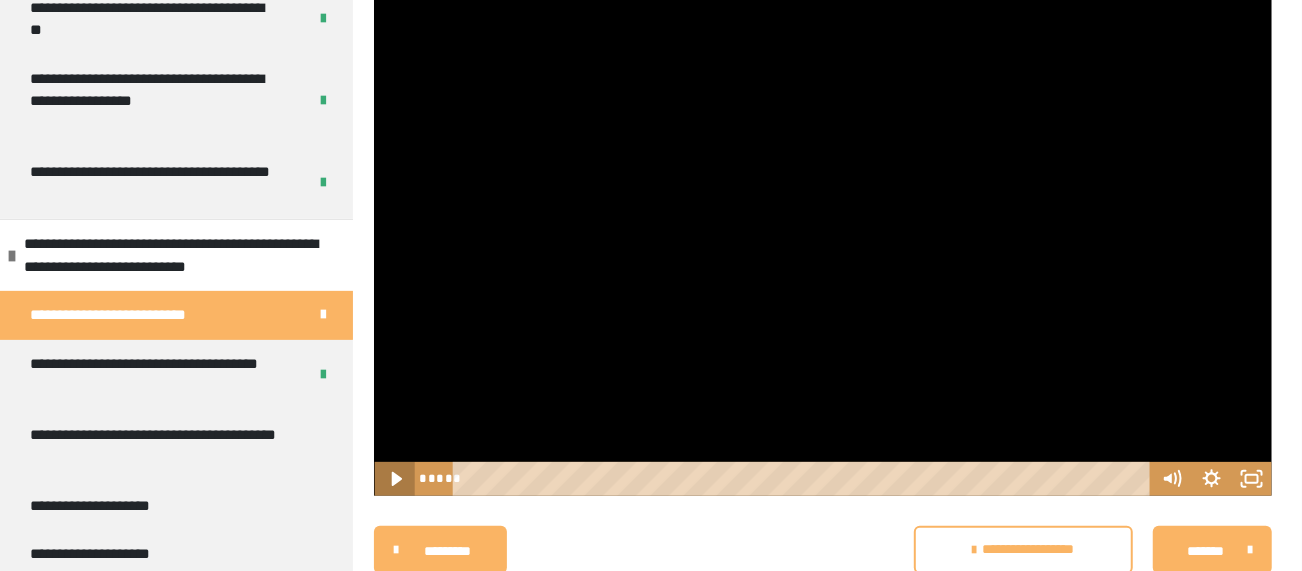 click 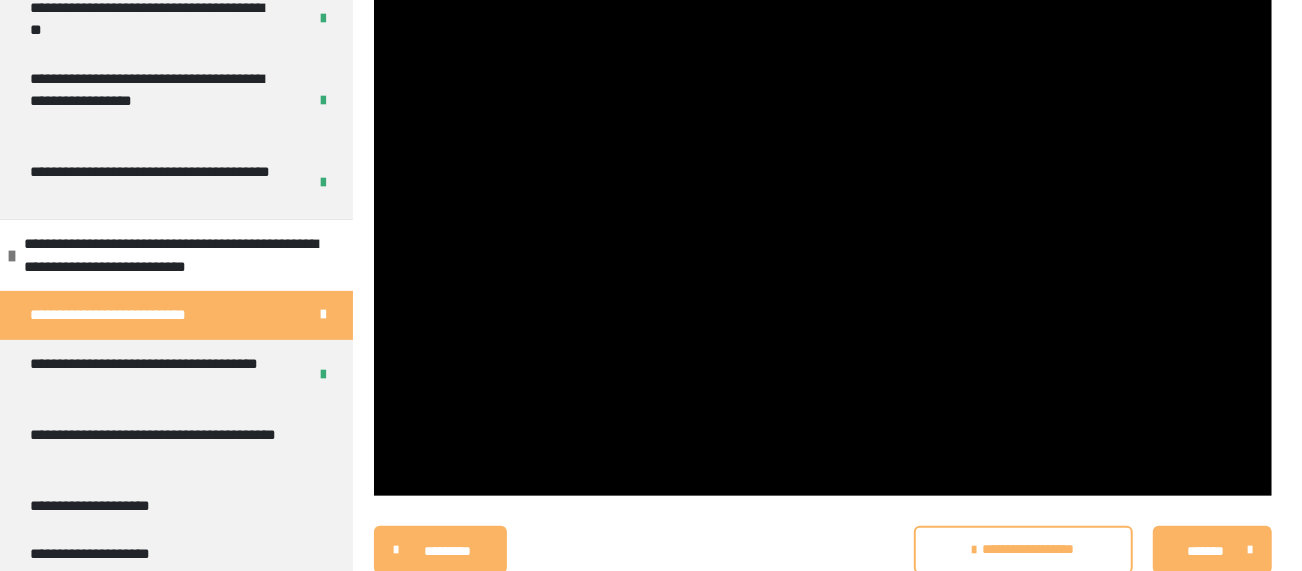 click on "*******" at bounding box center (1205, 551) 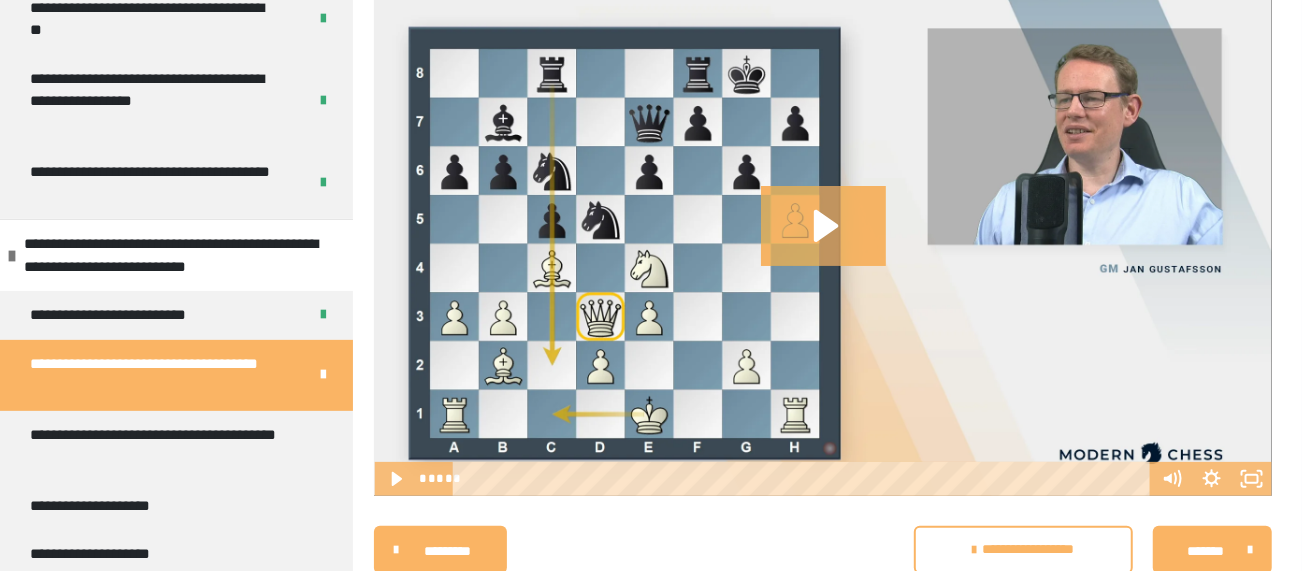 click 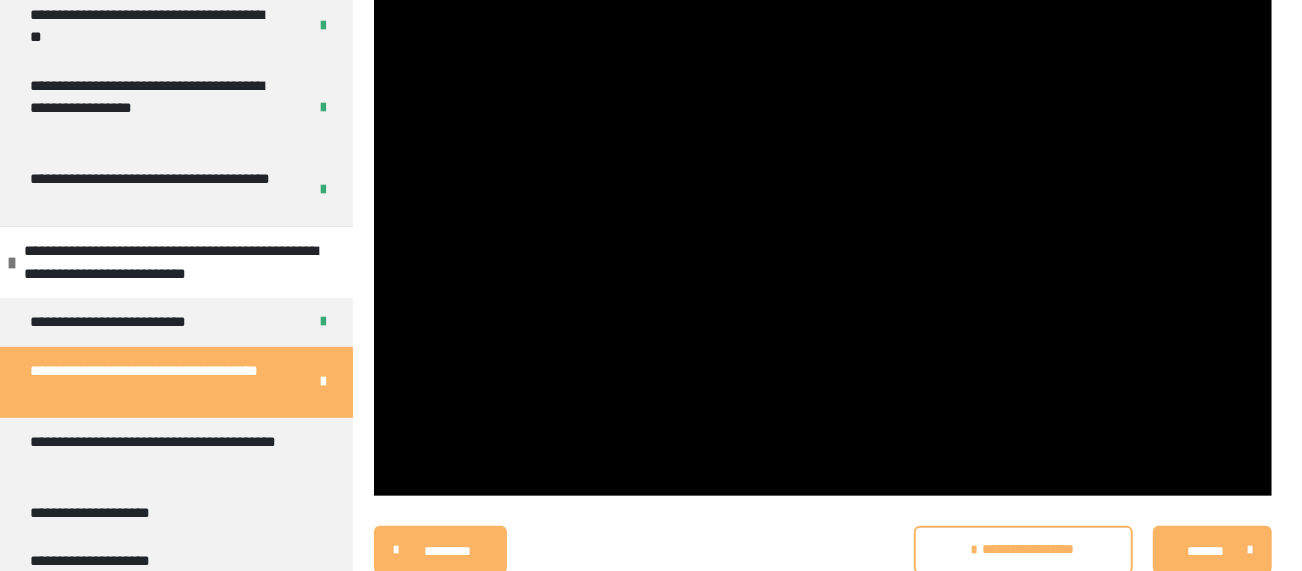 scroll, scrollTop: 312, scrollLeft: 0, axis: vertical 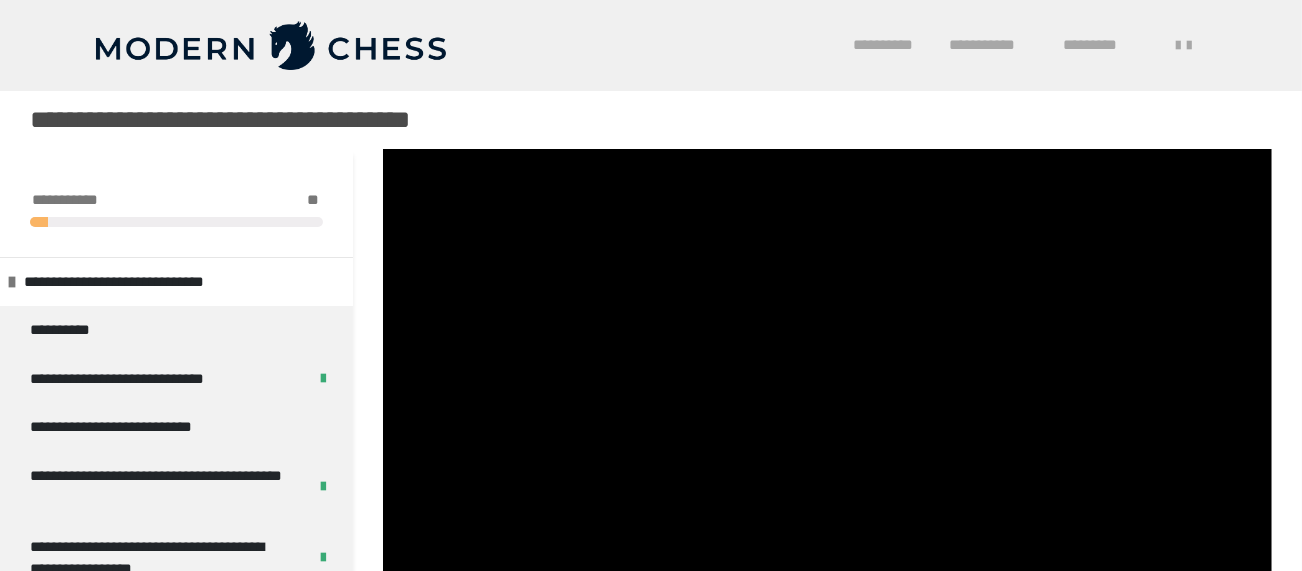 click on "**********" at bounding box center [149, 282] 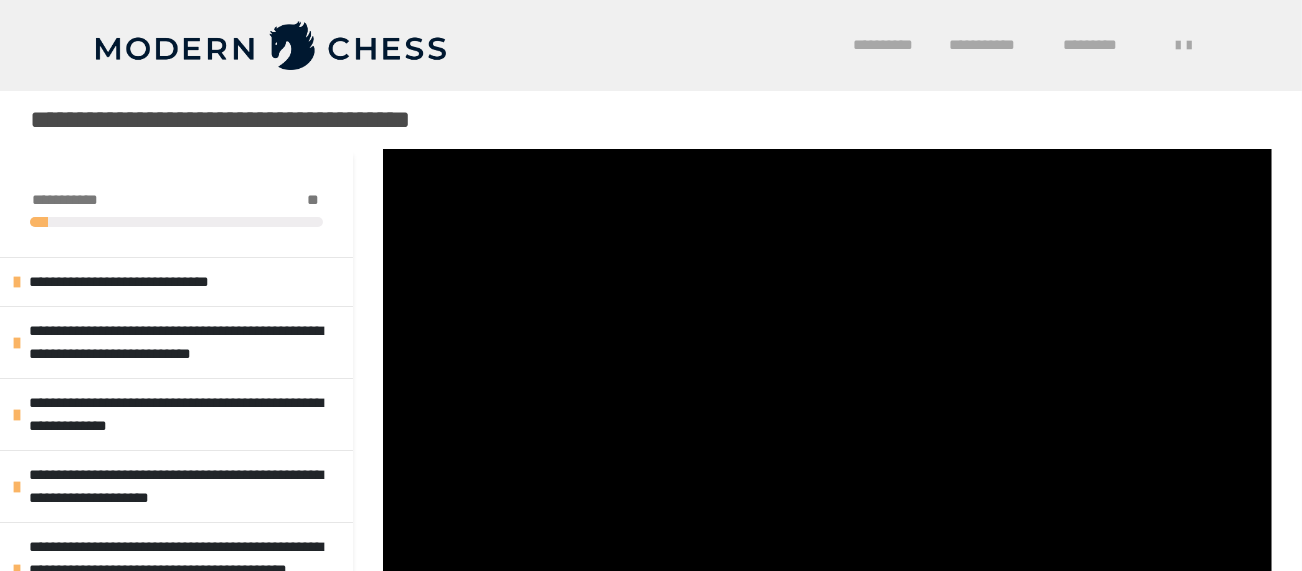 click at bounding box center (827, 399) 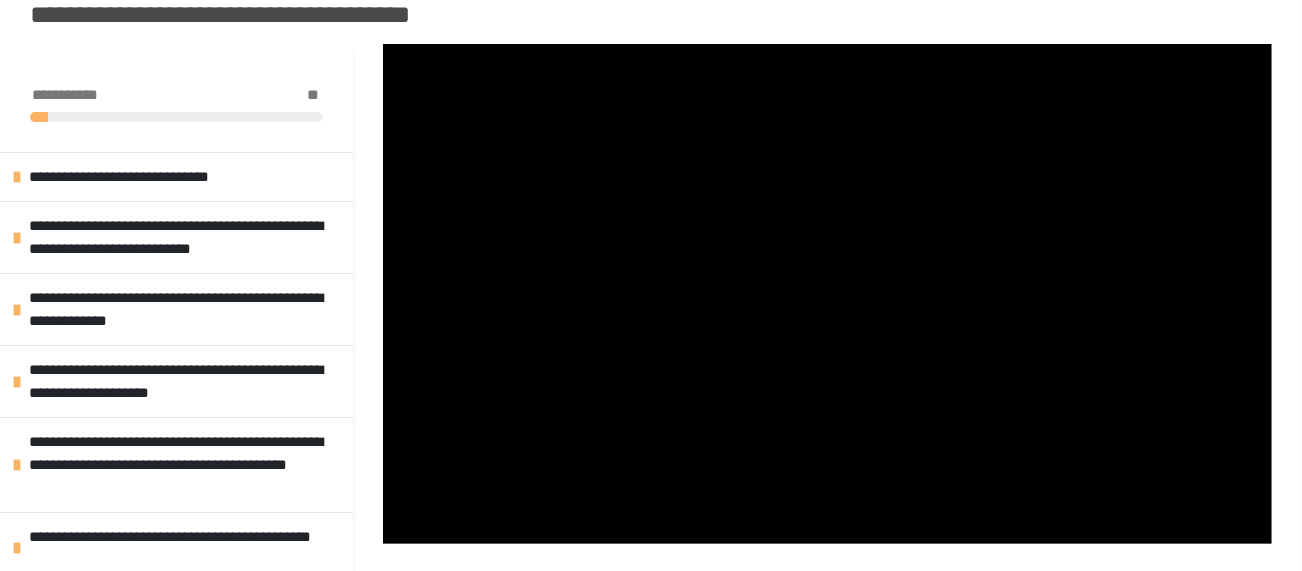 scroll, scrollTop: 106, scrollLeft: 0, axis: vertical 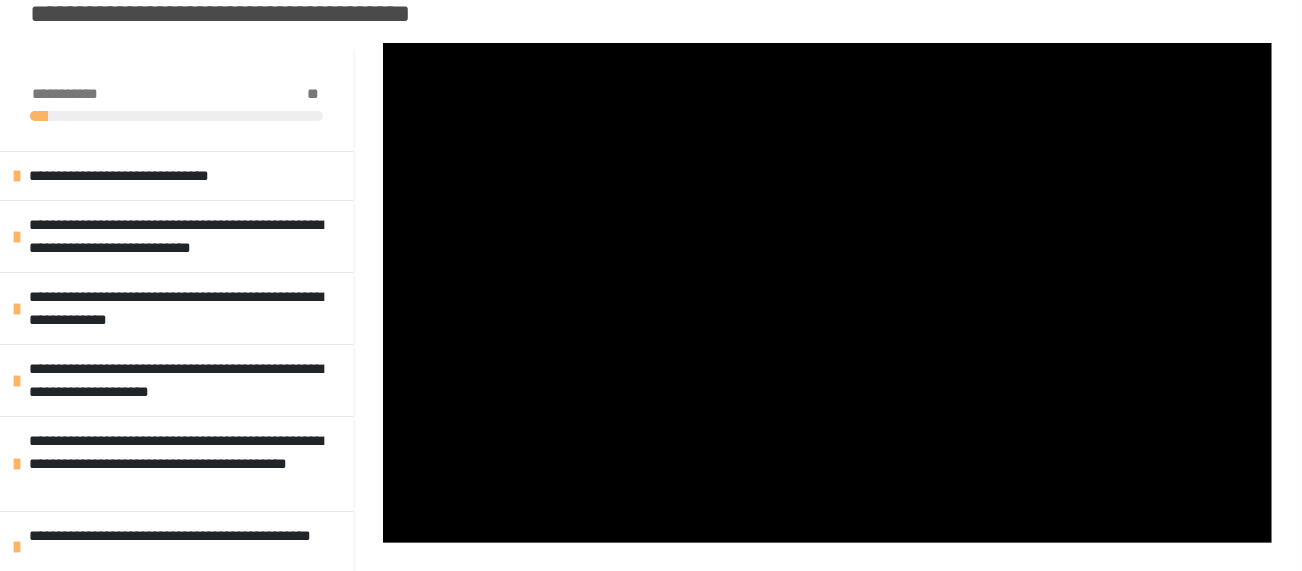 click at bounding box center [827, 293] 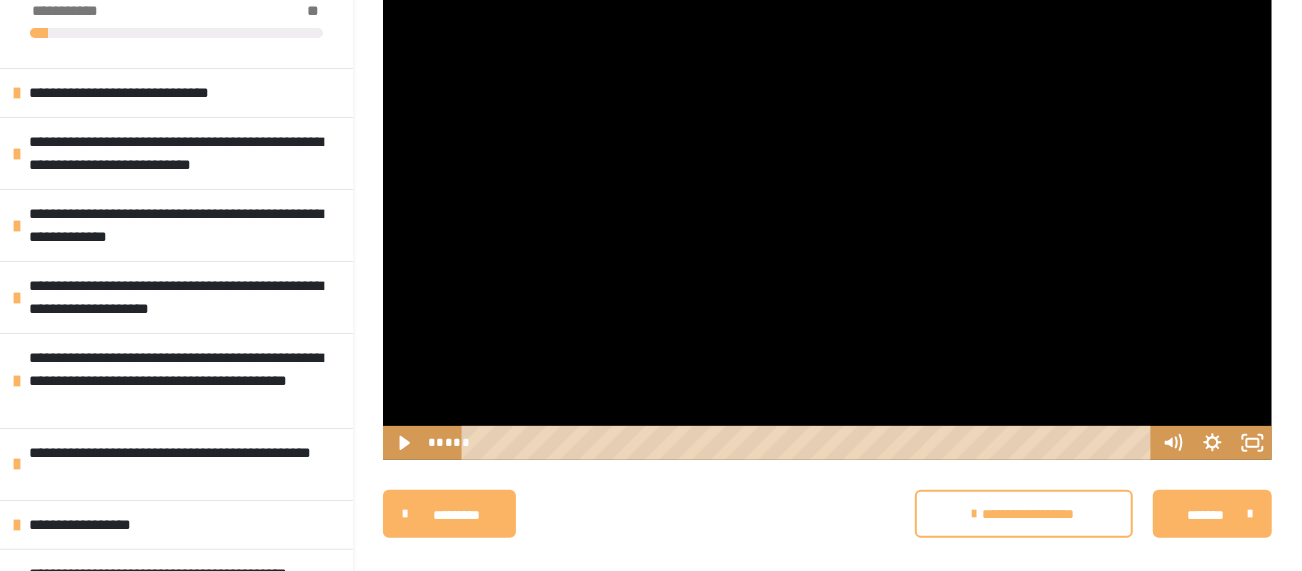 scroll, scrollTop: 226, scrollLeft: 0, axis: vertical 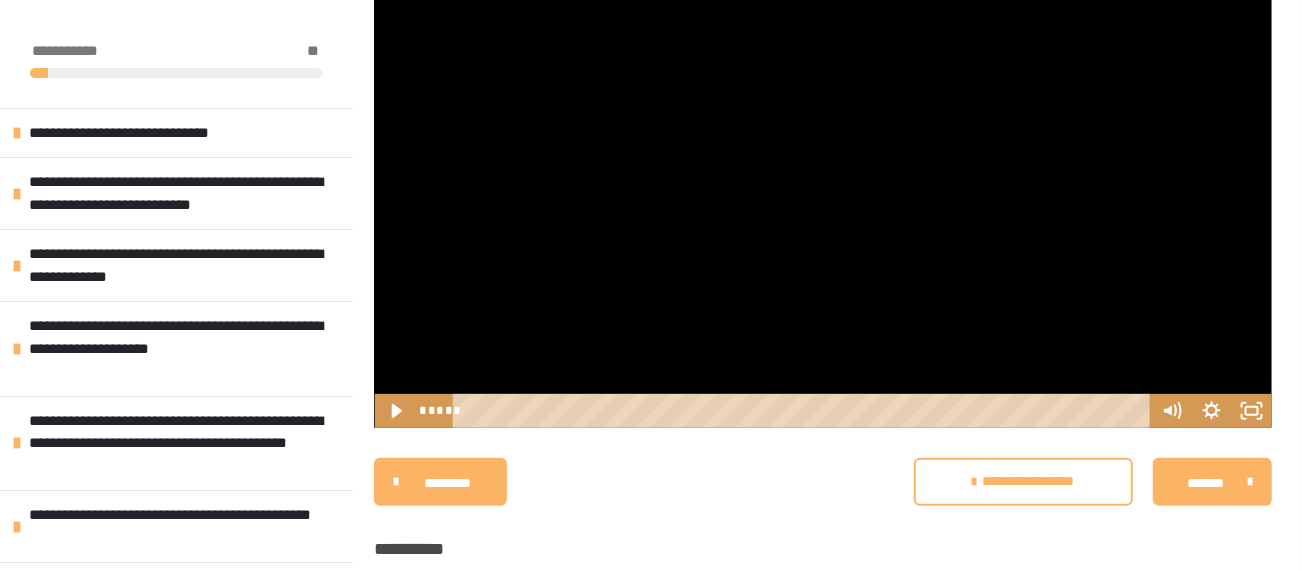 click at bounding box center [823, 175] 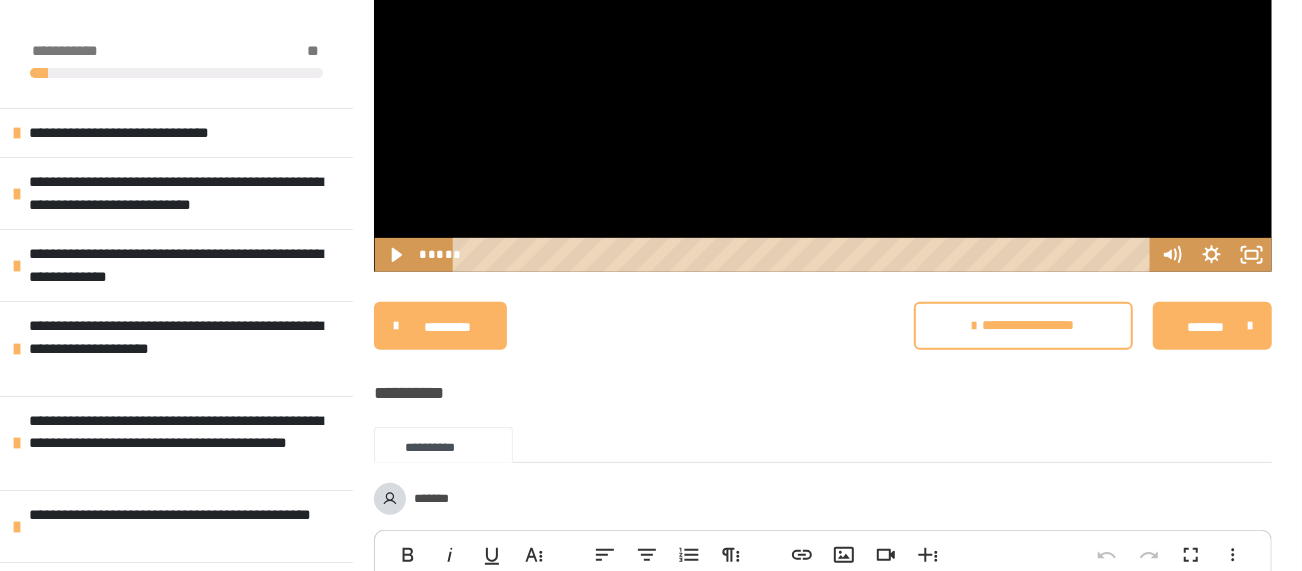 scroll, scrollTop: 382, scrollLeft: 0, axis: vertical 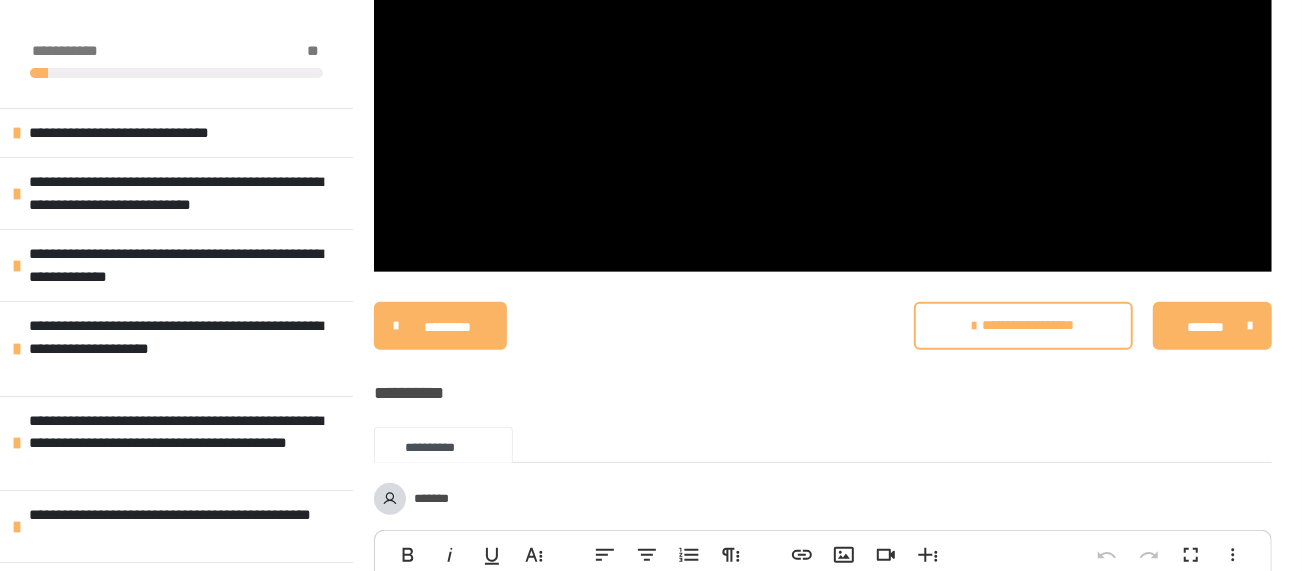 click on "*******" at bounding box center [1205, 327] 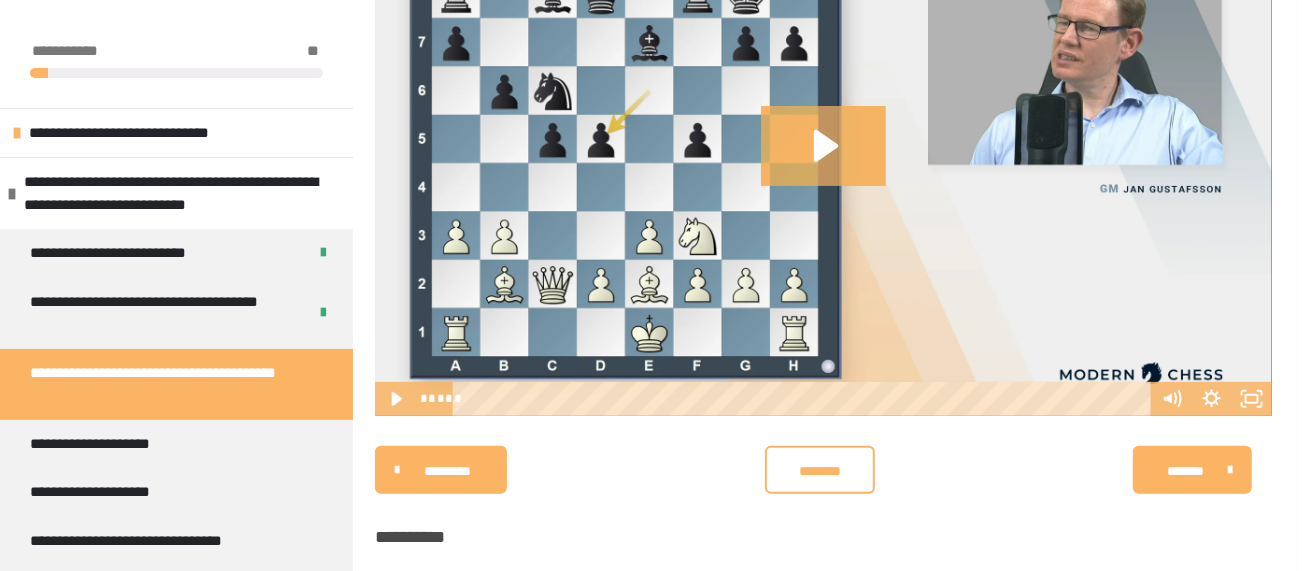 scroll, scrollTop: 244, scrollLeft: 0, axis: vertical 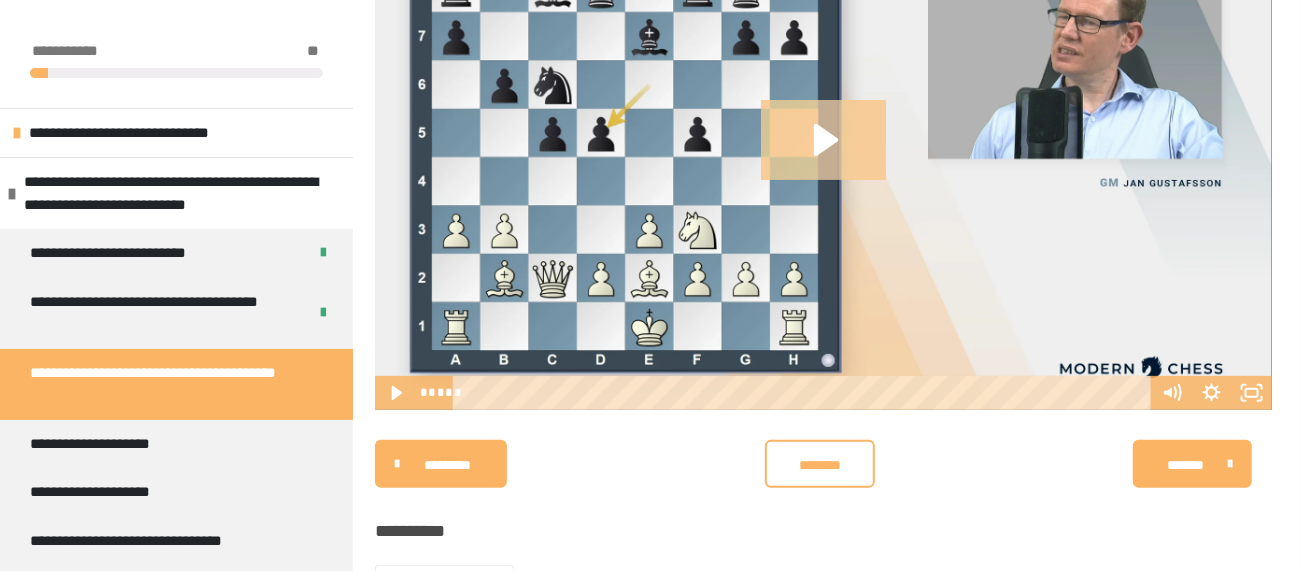 click 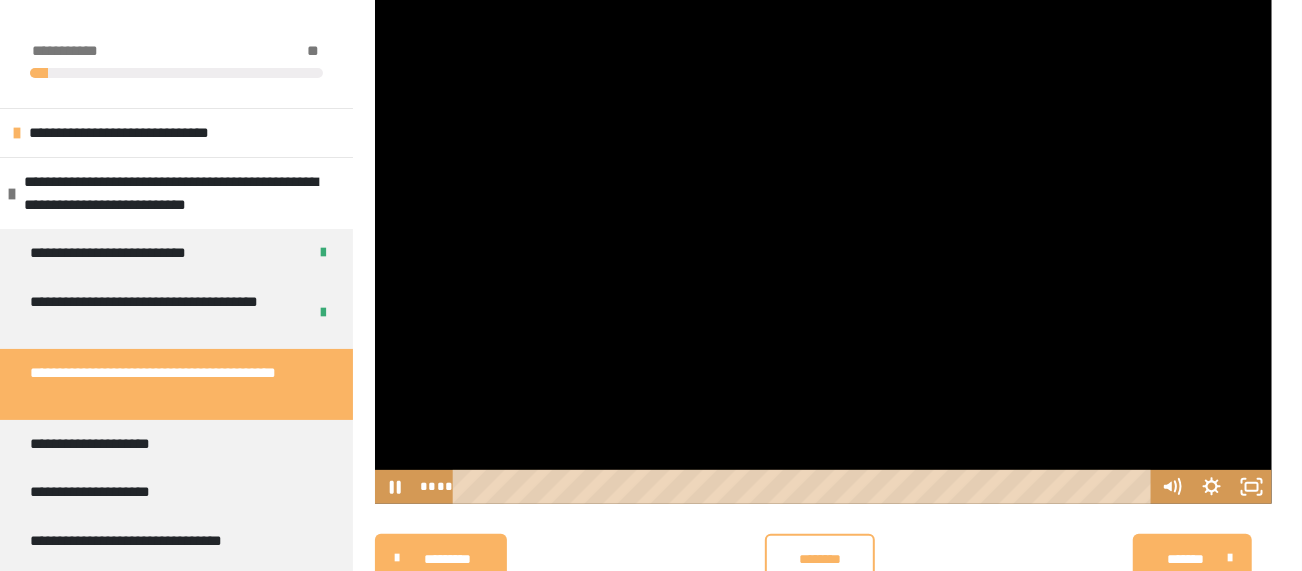 scroll, scrollTop: 150, scrollLeft: 0, axis: vertical 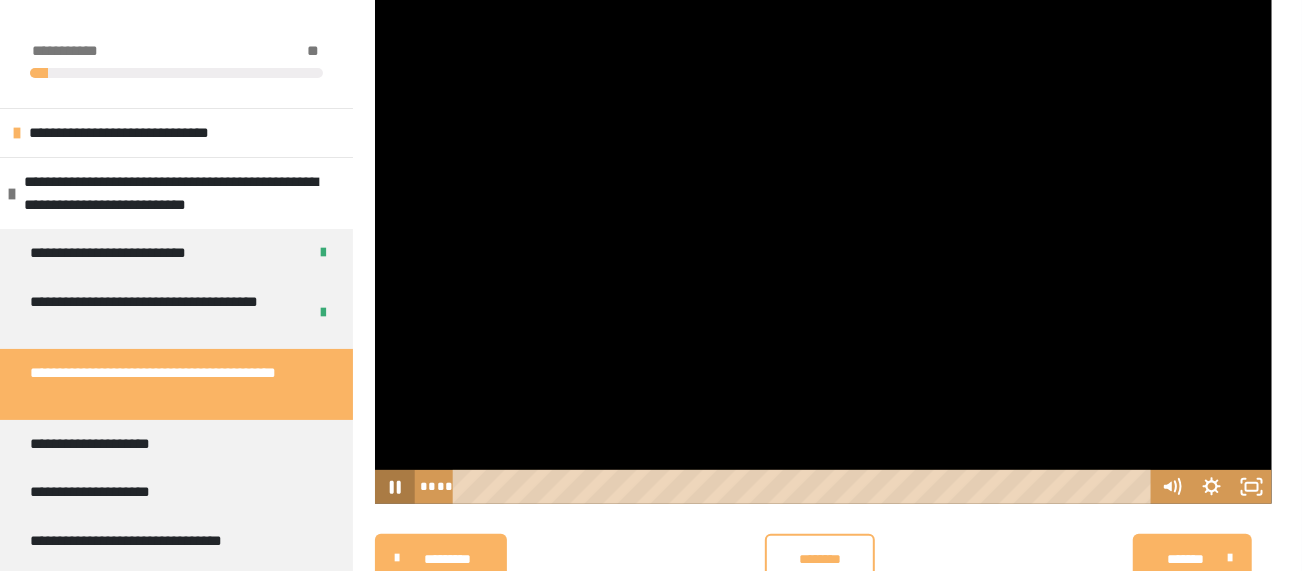 click 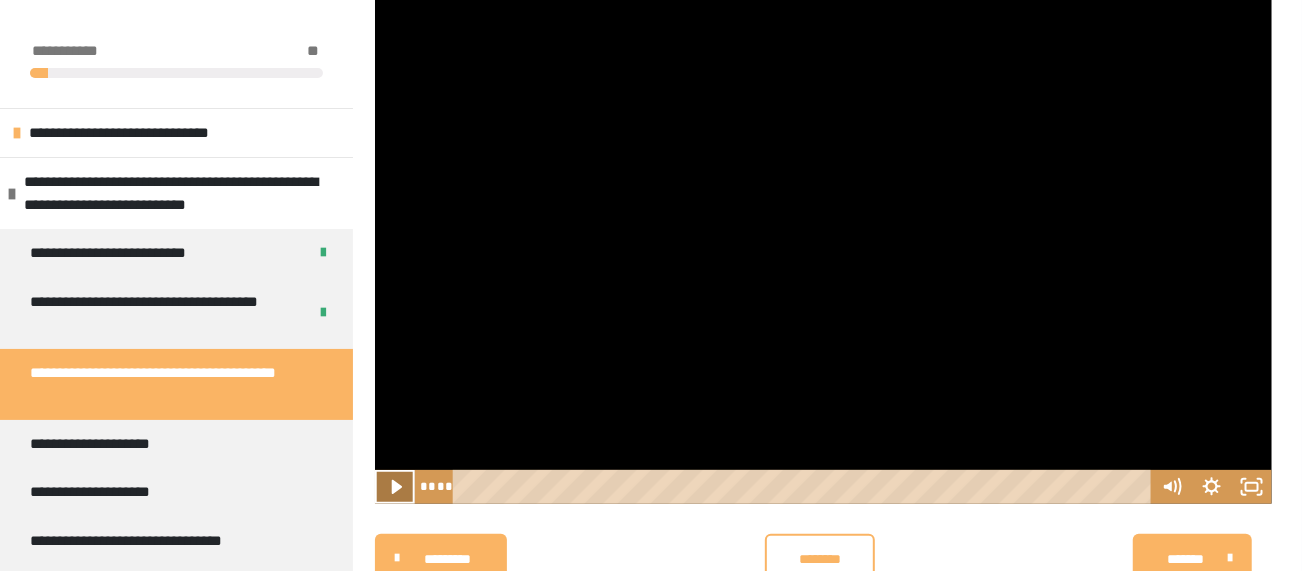 click 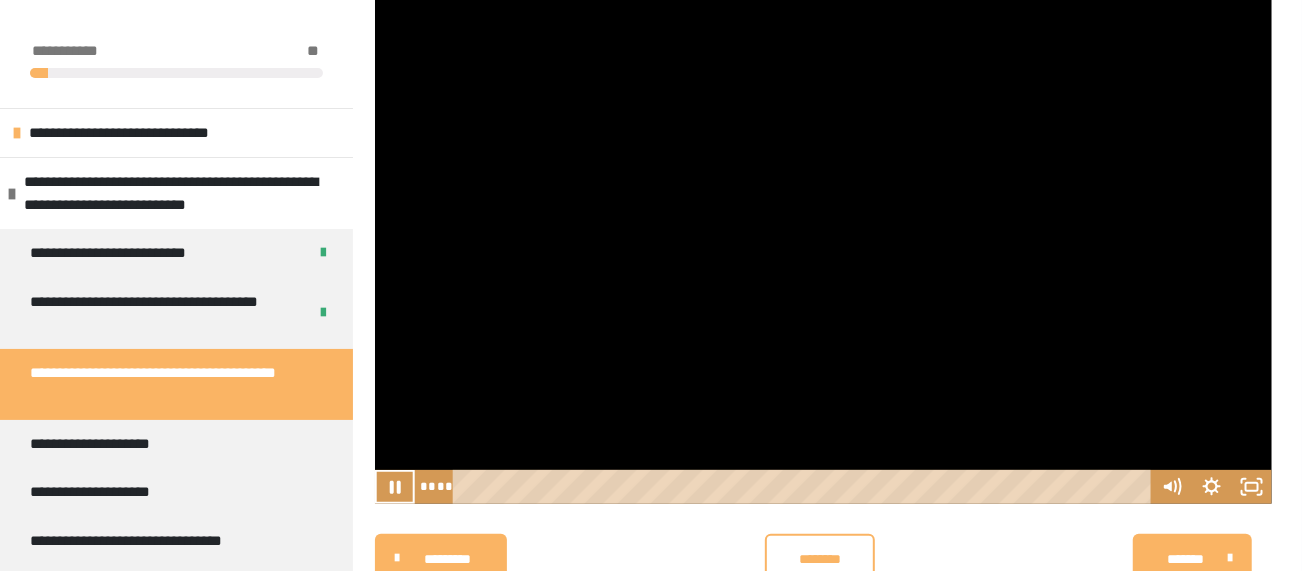 click at bounding box center (824, 251) 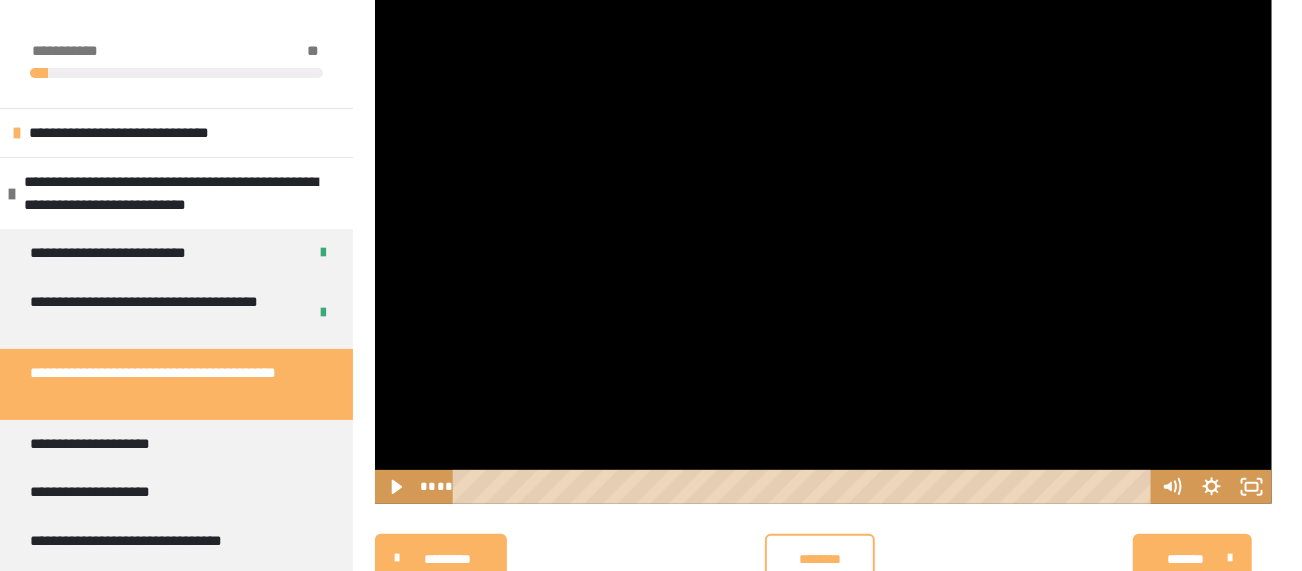 click at bounding box center [824, 251] 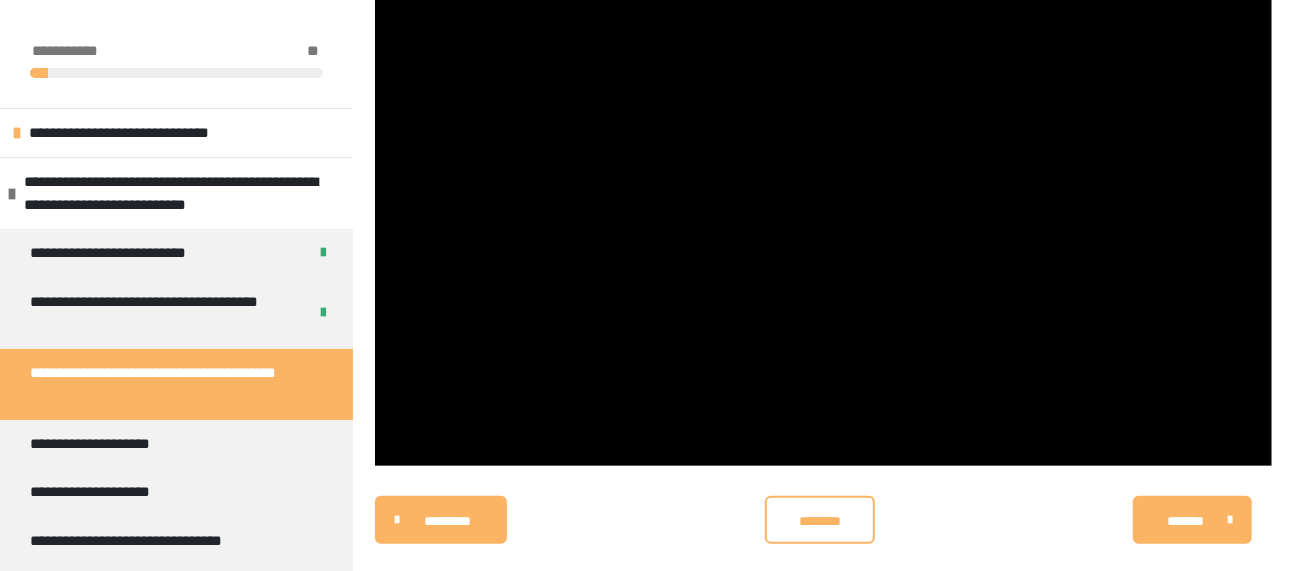 scroll, scrollTop: 189, scrollLeft: 0, axis: vertical 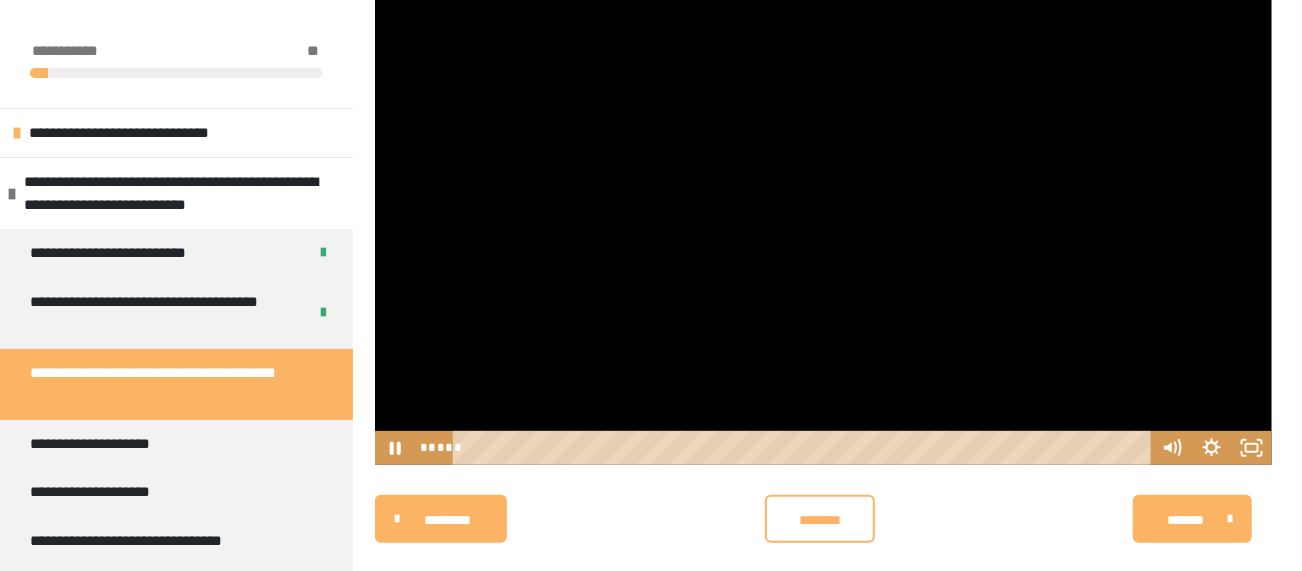 click at bounding box center [824, 212] 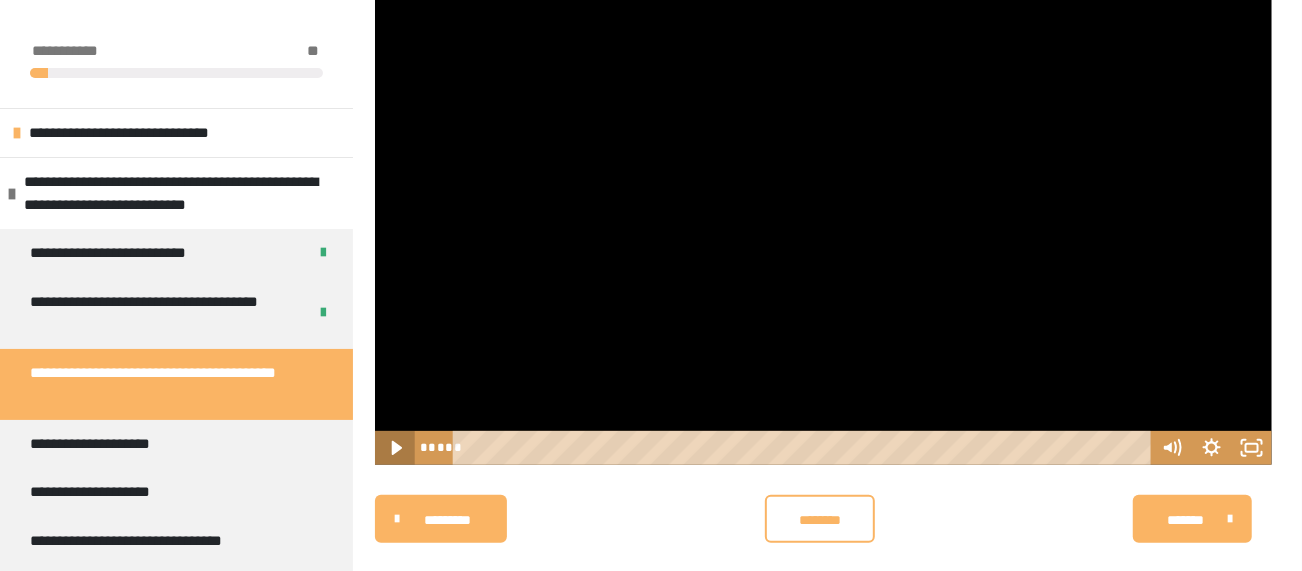 click 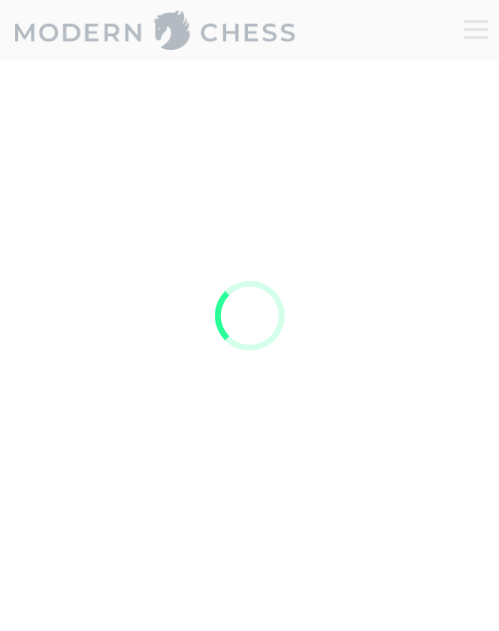 scroll, scrollTop: 120, scrollLeft: 0, axis: vertical 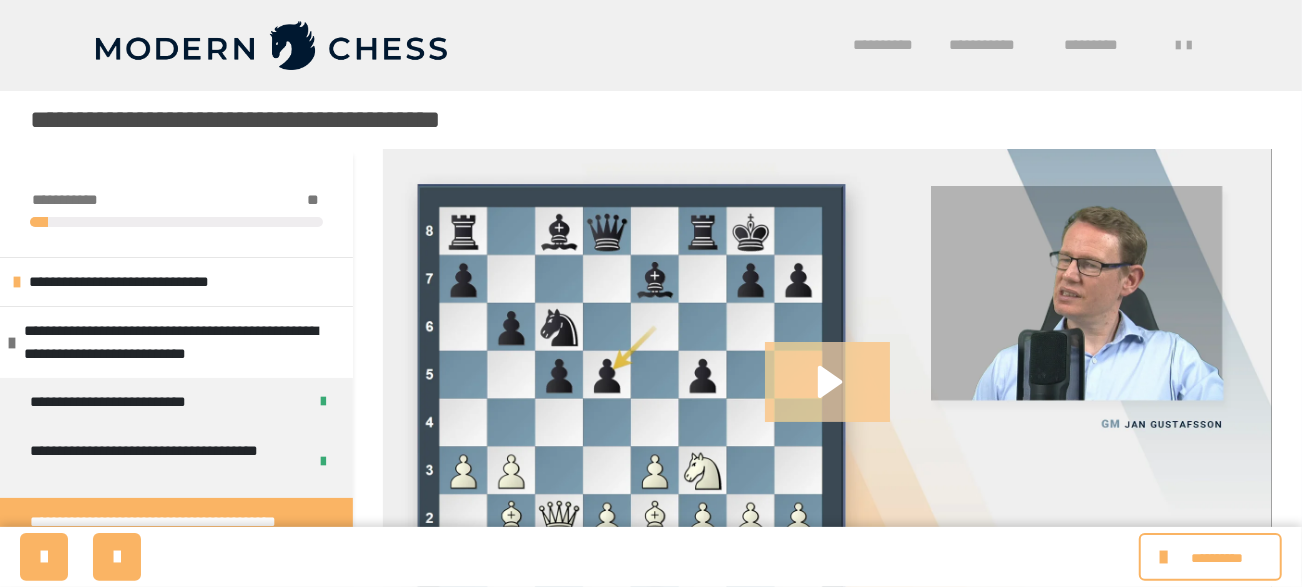 click 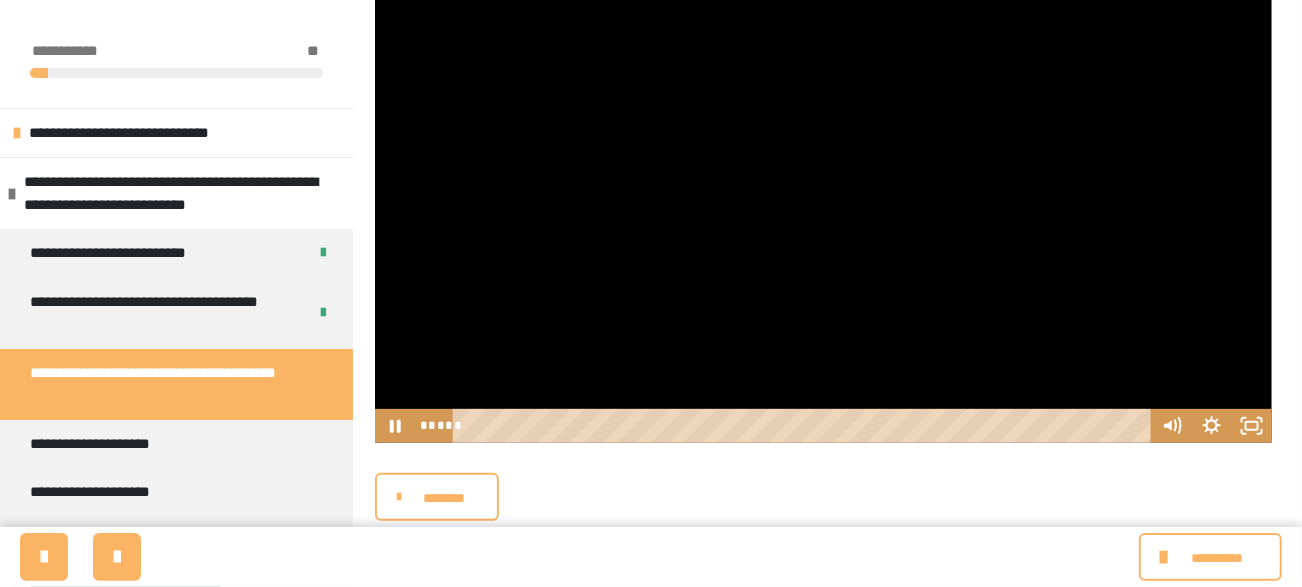 scroll, scrollTop: 219, scrollLeft: 0, axis: vertical 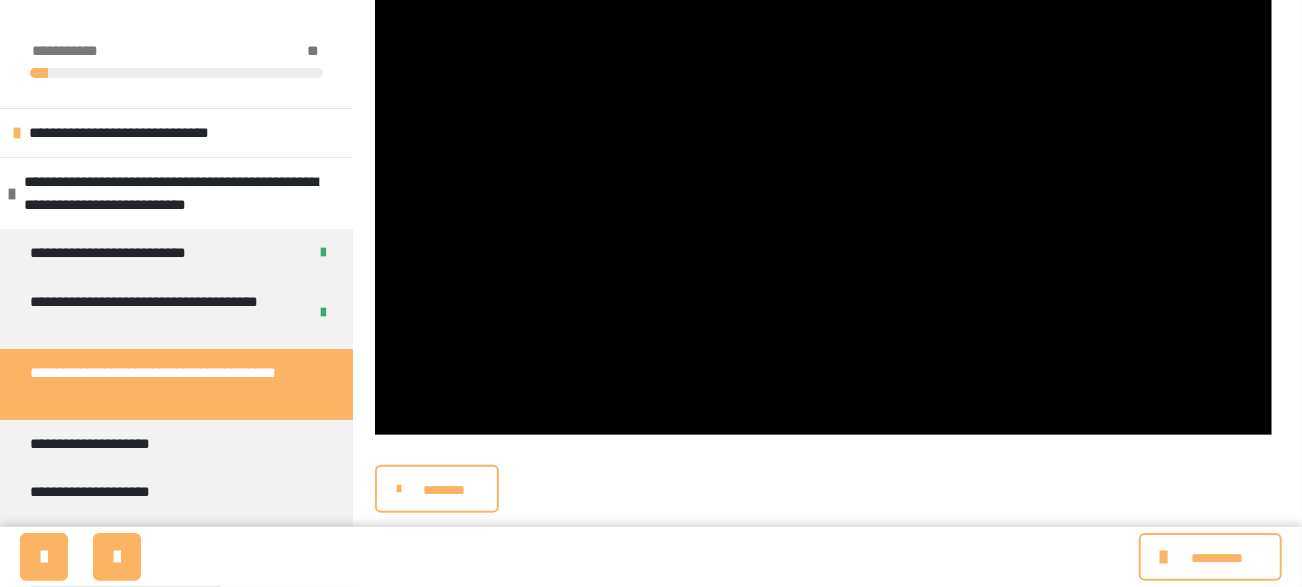 click on "********" at bounding box center (444, 490) 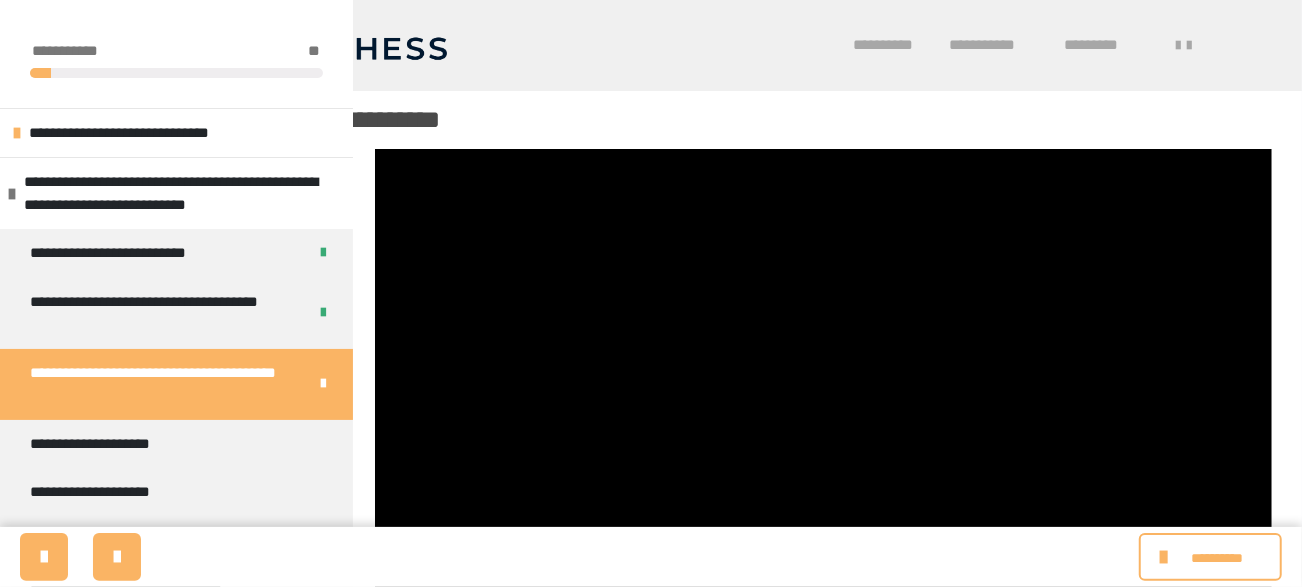 scroll, scrollTop: 394, scrollLeft: 0, axis: vertical 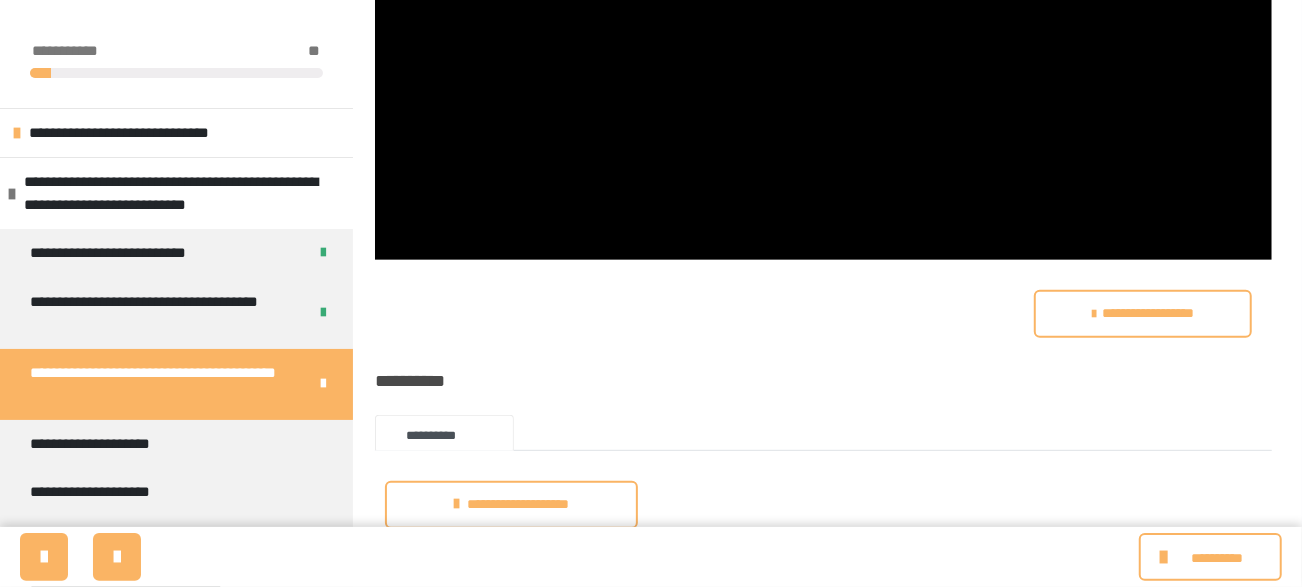 click on "**********" at bounding box center [176, 444] 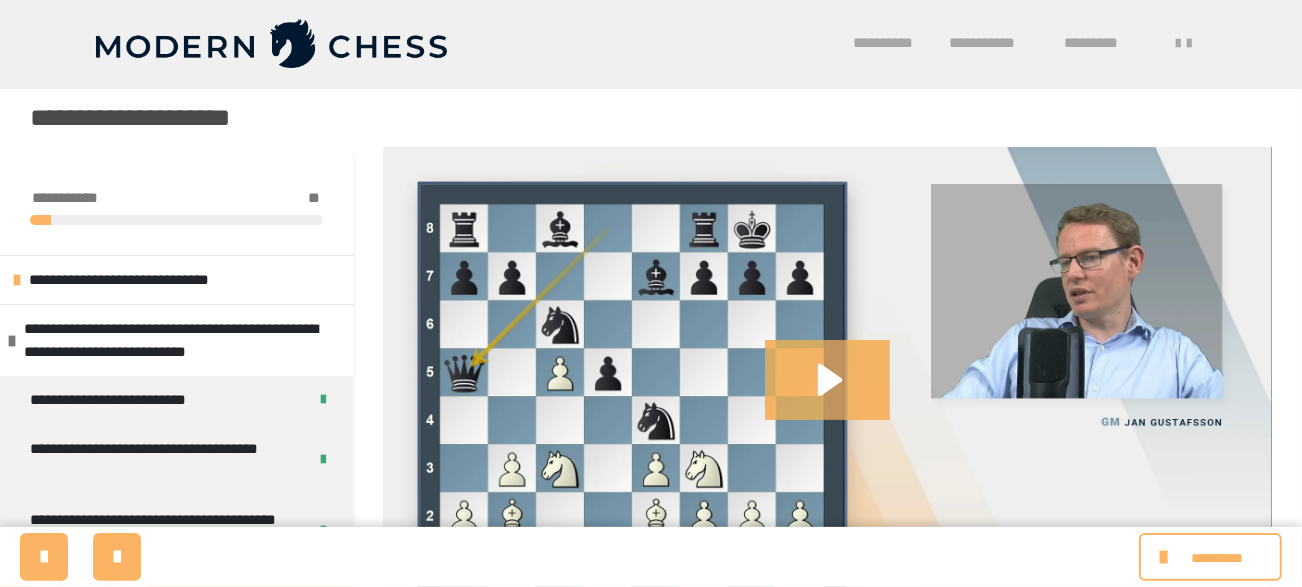 scroll, scrollTop: 0, scrollLeft: 0, axis: both 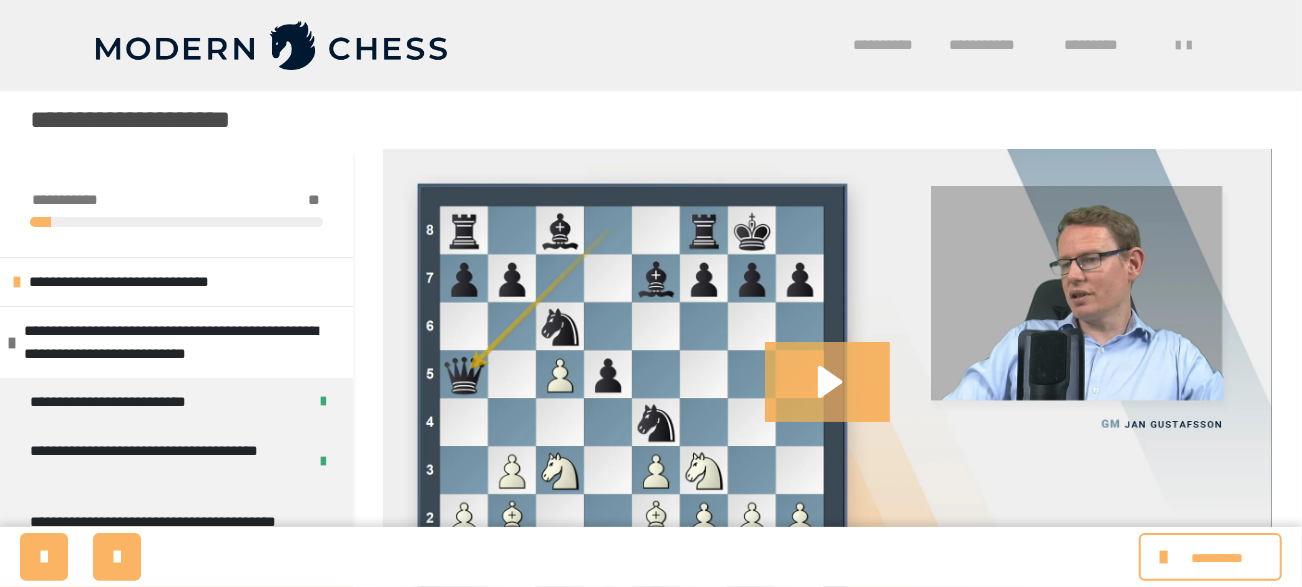 click on "*********" at bounding box center [1105, 45] 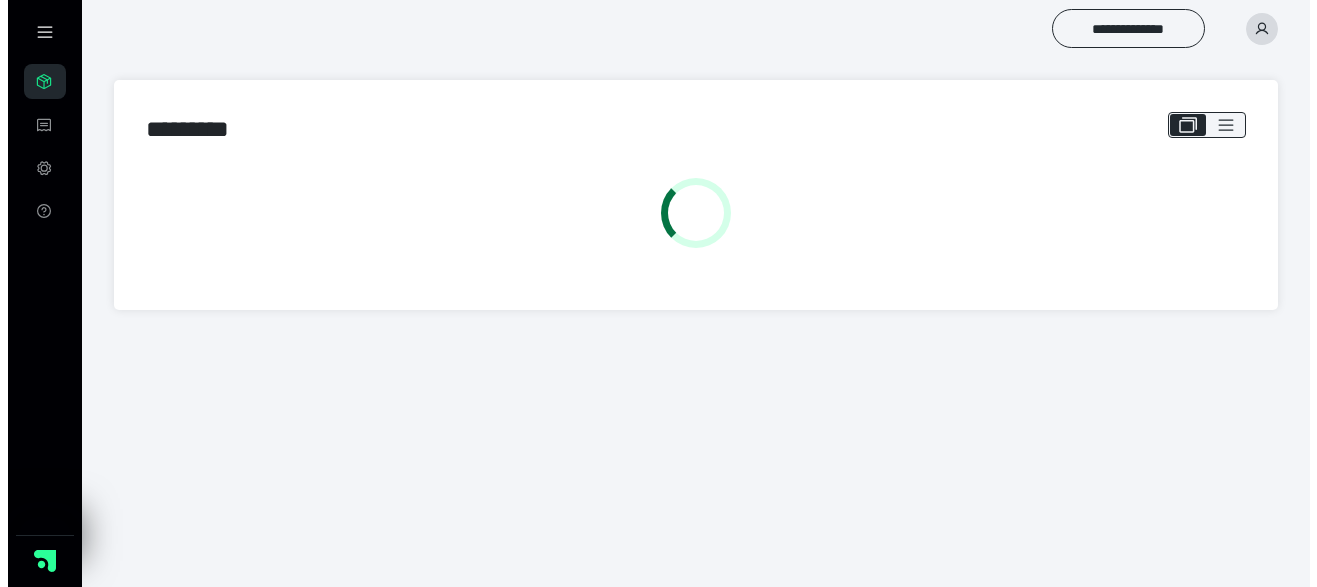 scroll, scrollTop: 0, scrollLeft: 0, axis: both 